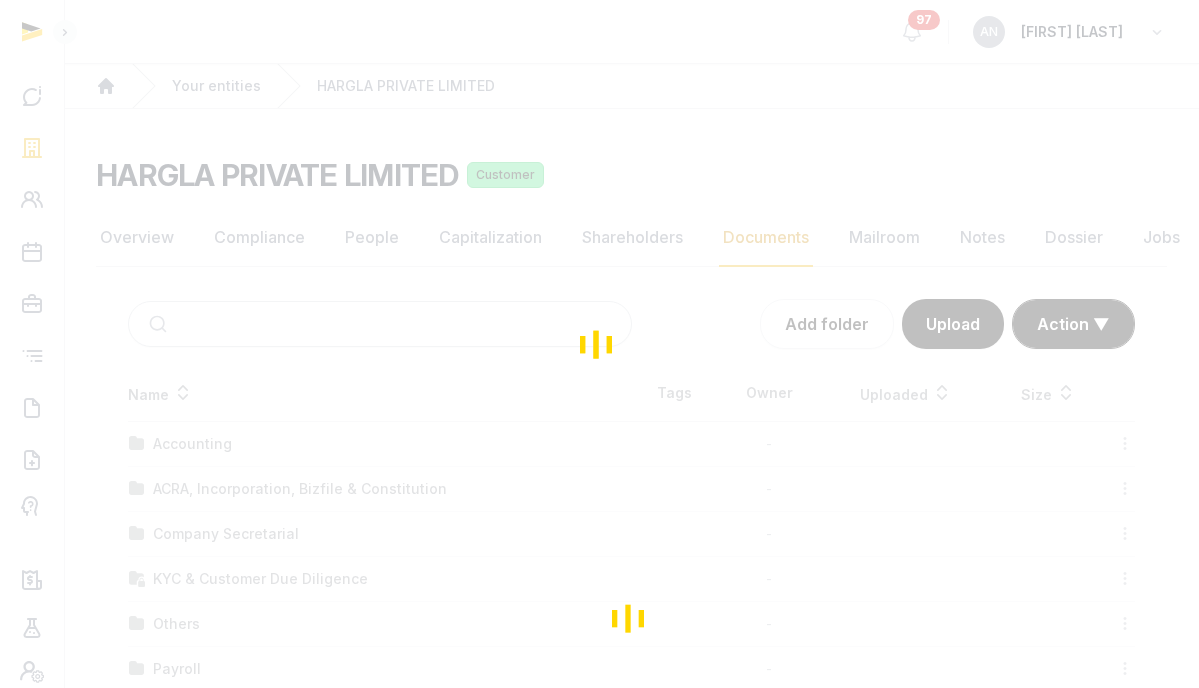 scroll, scrollTop: 0, scrollLeft: 0, axis: both 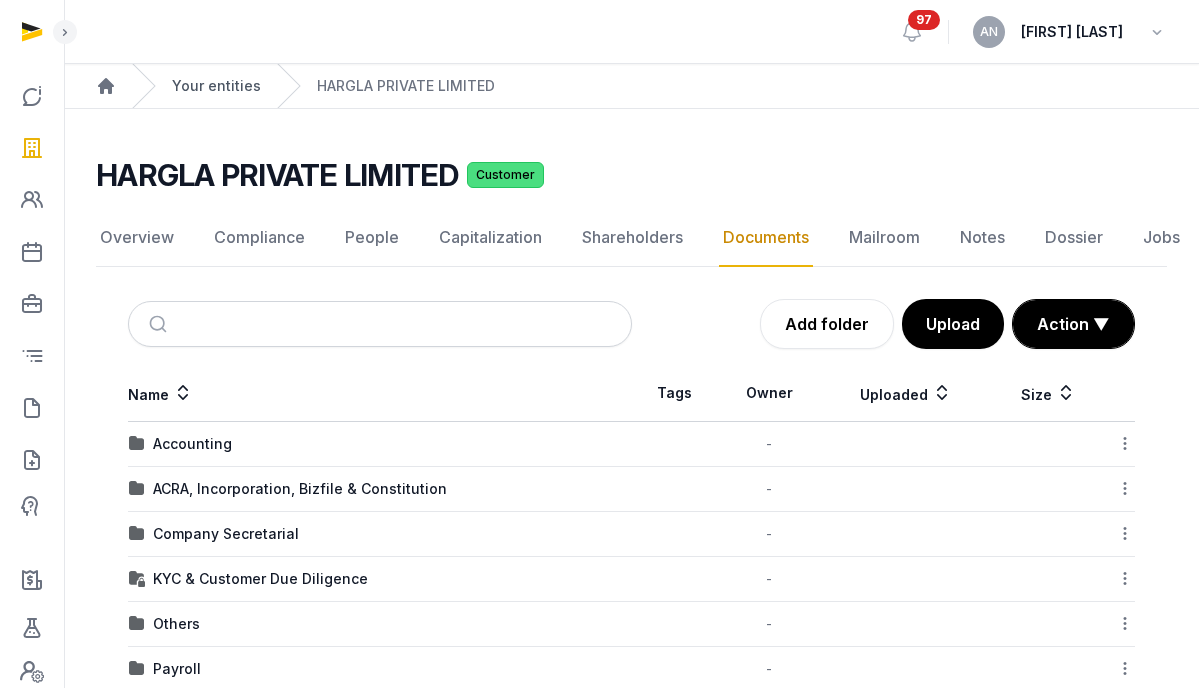 drag, startPoint x: 223, startPoint y: 105, endPoint x: 224, endPoint y: 89, distance: 16.03122 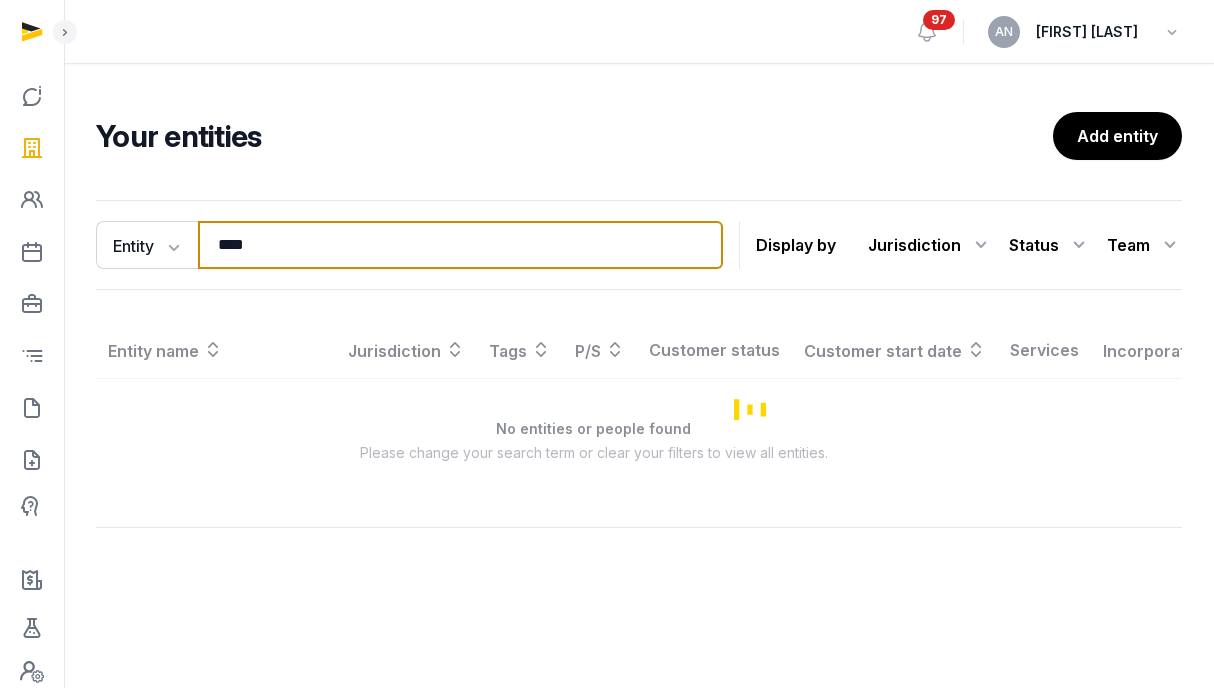 click on "****" at bounding box center (460, 245) 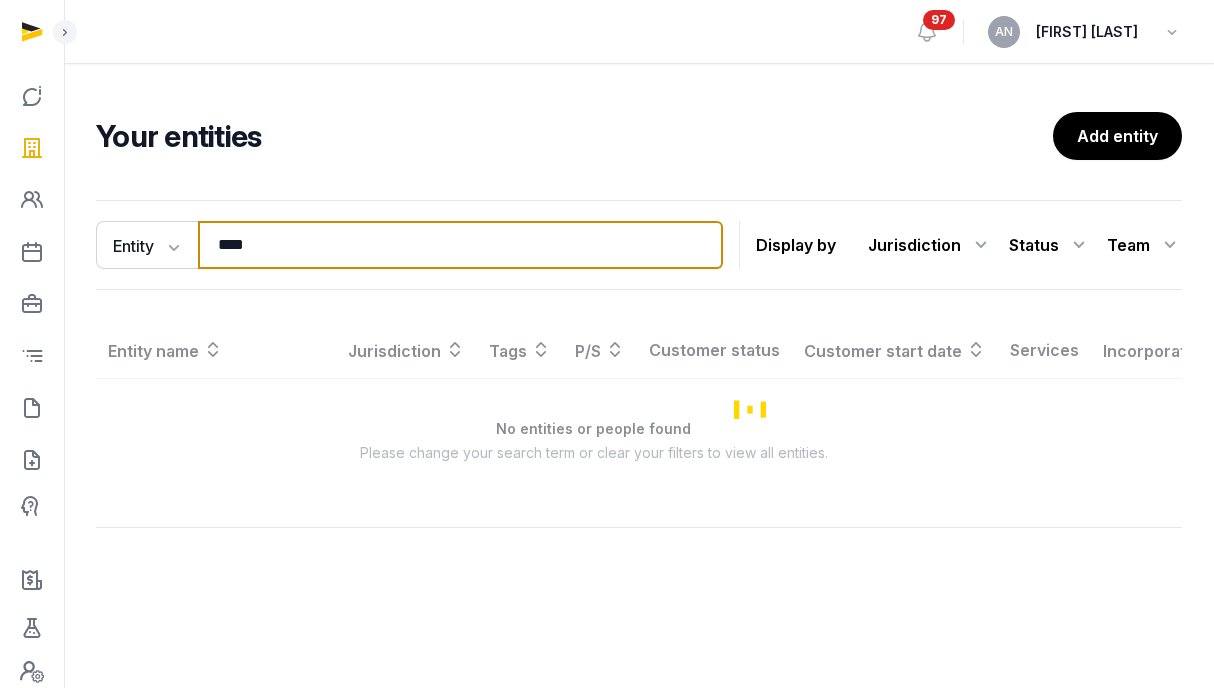 click on "****" at bounding box center [460, 245] 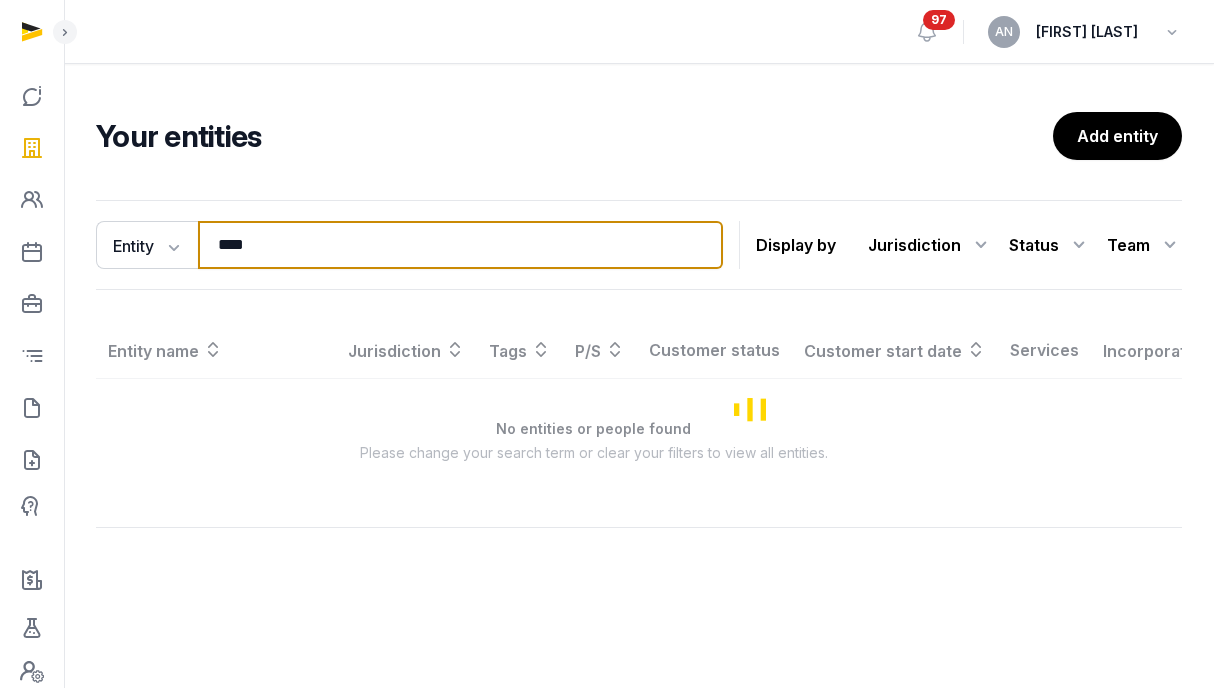 click on "****" at bounding box center (460, 245) 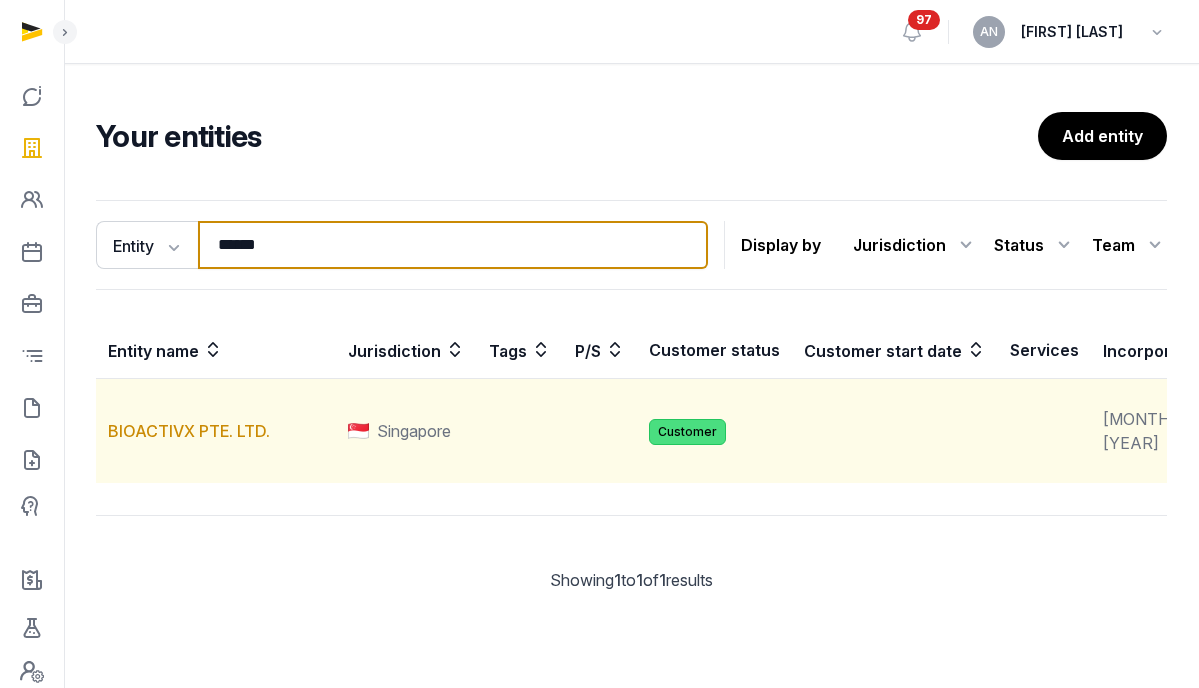 type on "******" 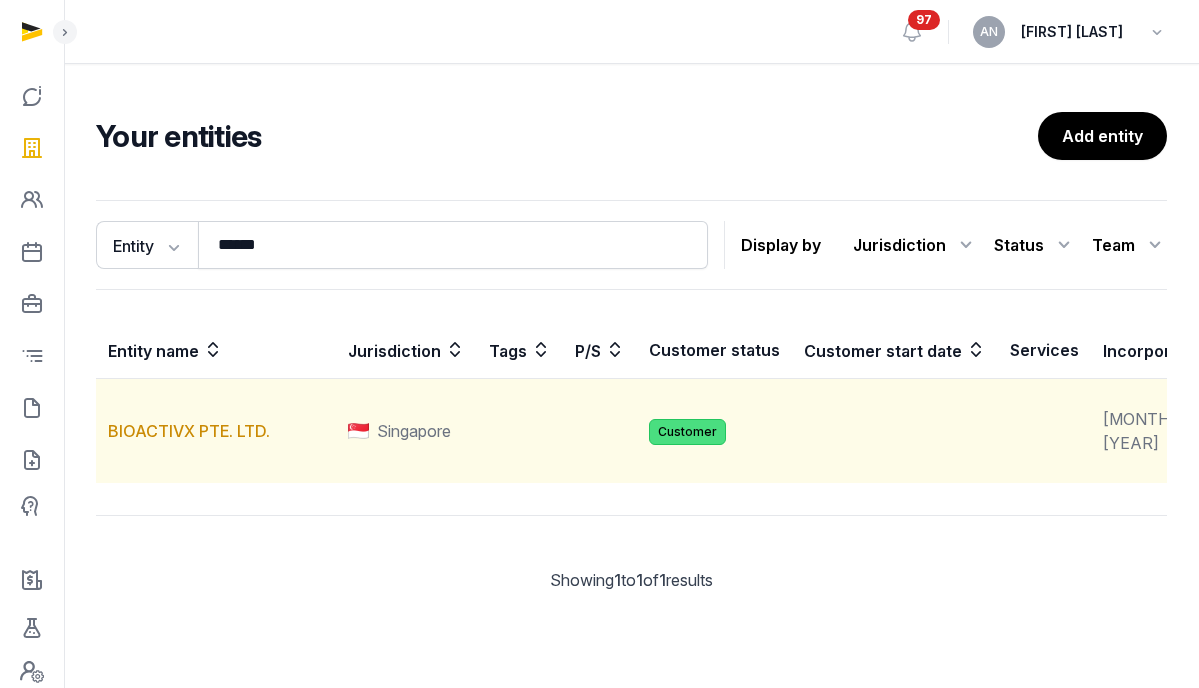click on "BIOACTIVX PTE. LTD." at bounding box center (216, 431) 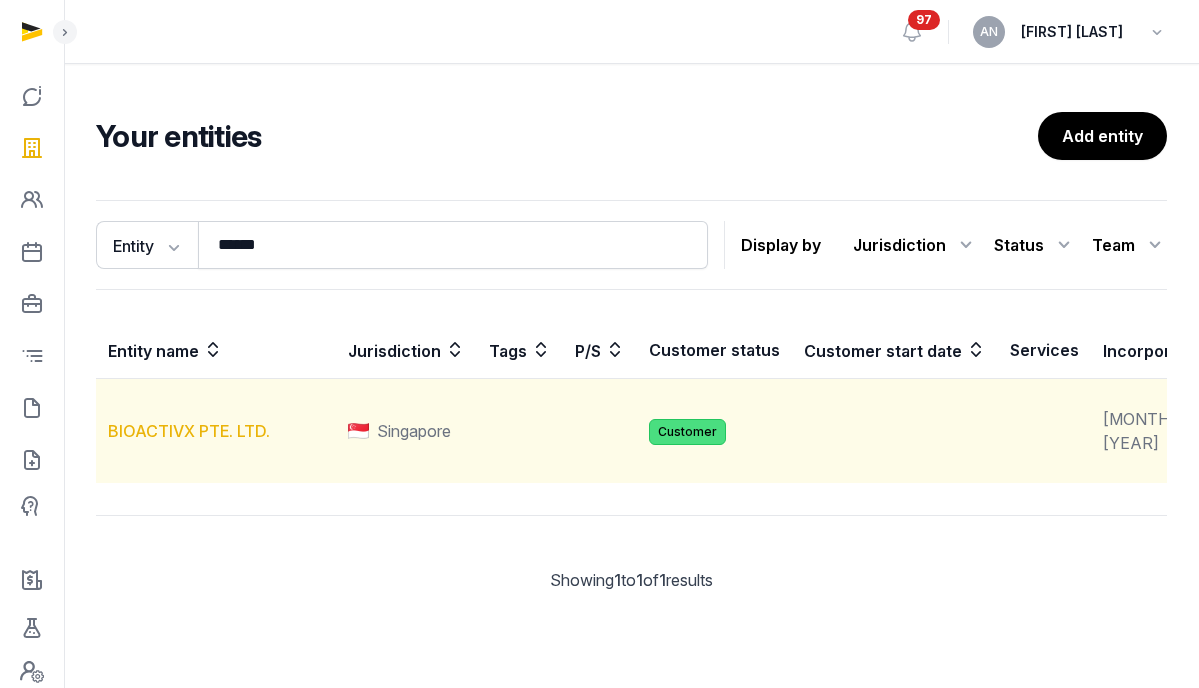 click on "BIOACTIVX PTE. LTD." at bounding box center (189, 431) 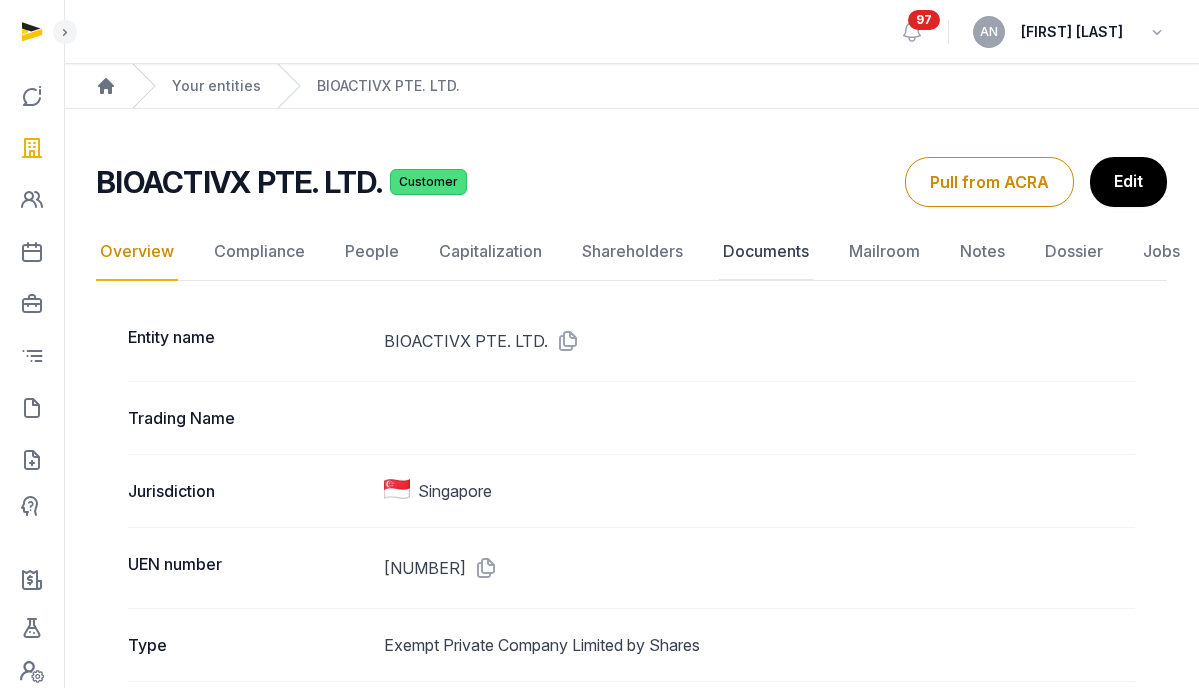click on "Documents" 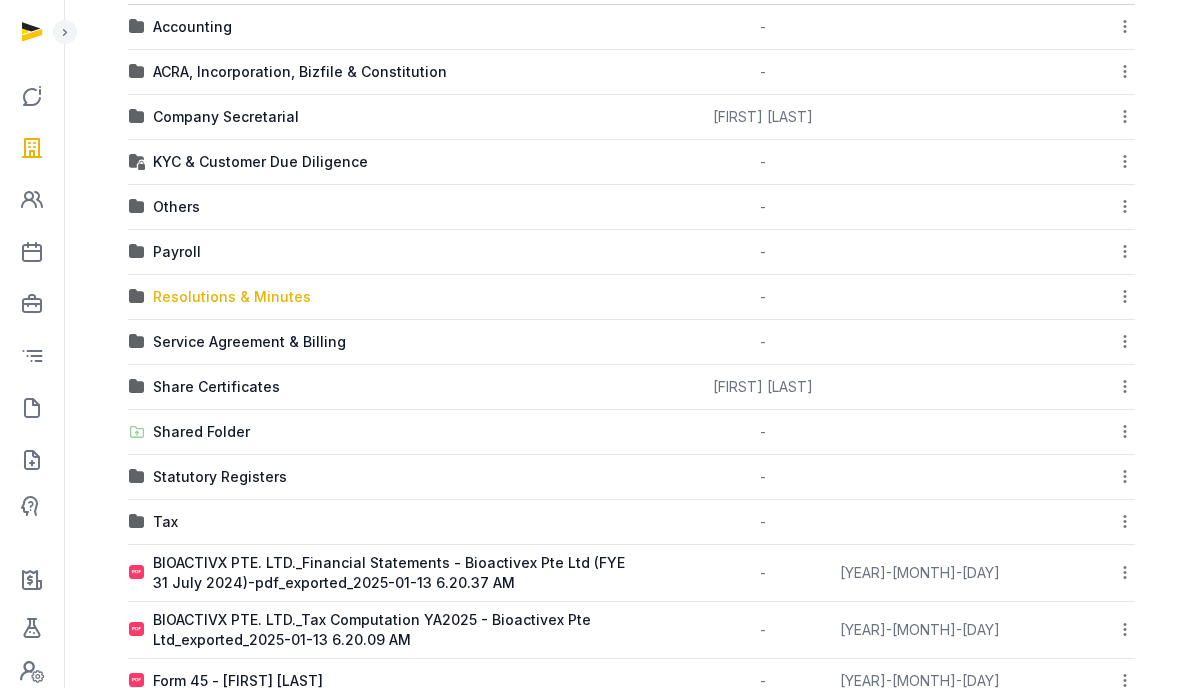 scroll, scrollTop: 417, scrollLeft: 0, axis: vertical 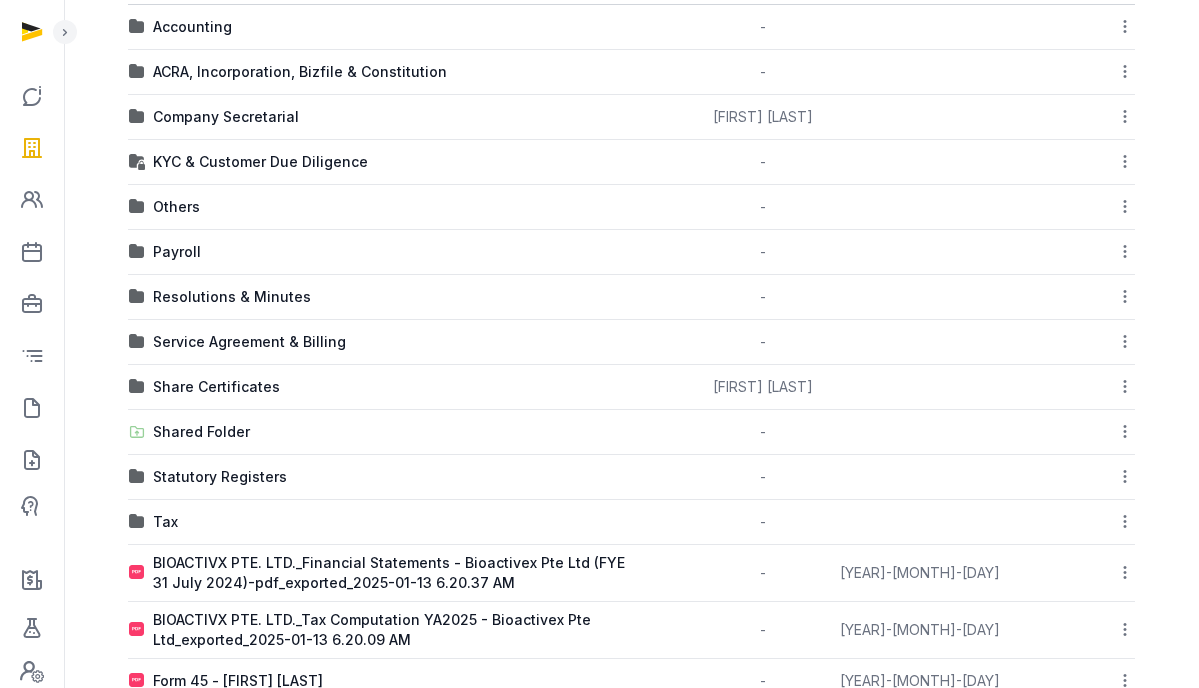 click on "Resolutions & Minutes" at bounding box center [232, 297] 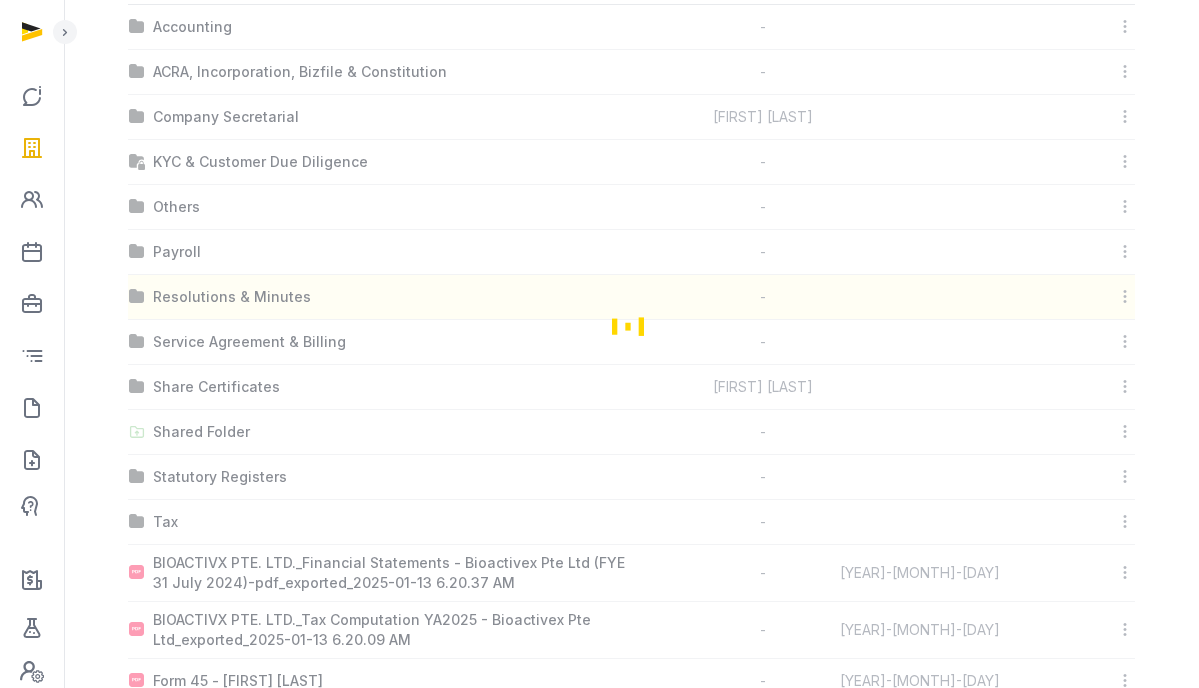 scroll, scrollTop: 118, scrollLeft: 0, axis: vertical 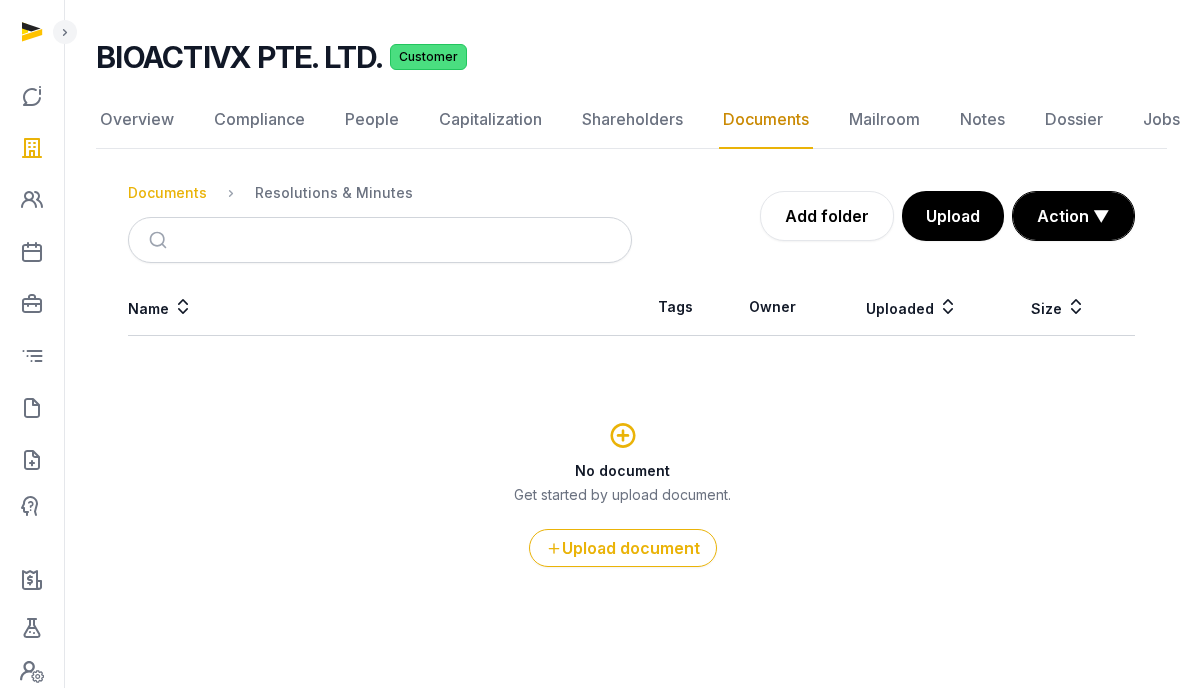 click on "Documents" at bounding box center (167, 193) 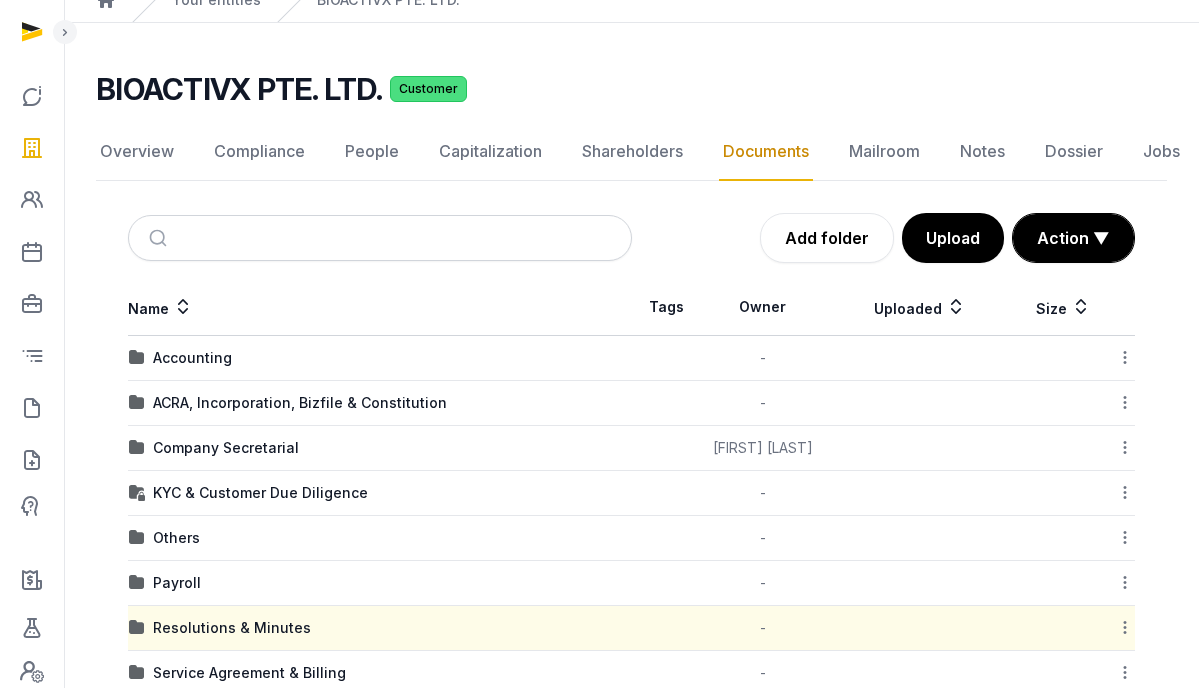 scroll, scrollTop: 417, scrollLeft: 0, axis: vertical 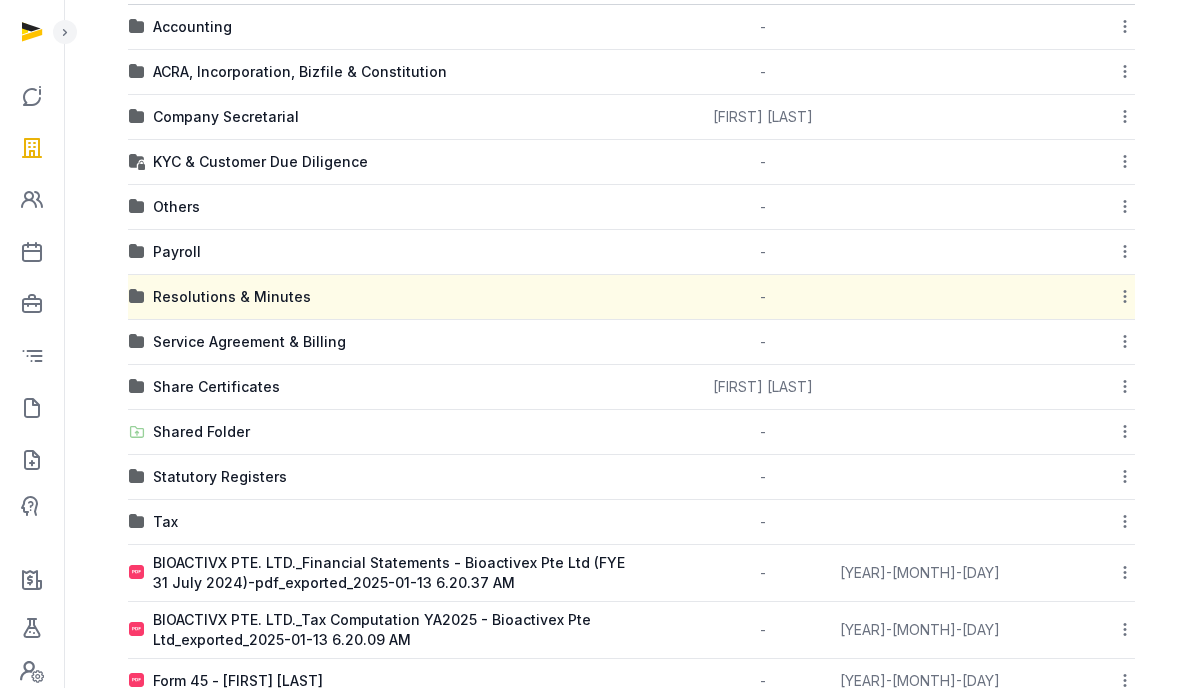 click on "Company Secretarial" at bounding box center (380, 117) 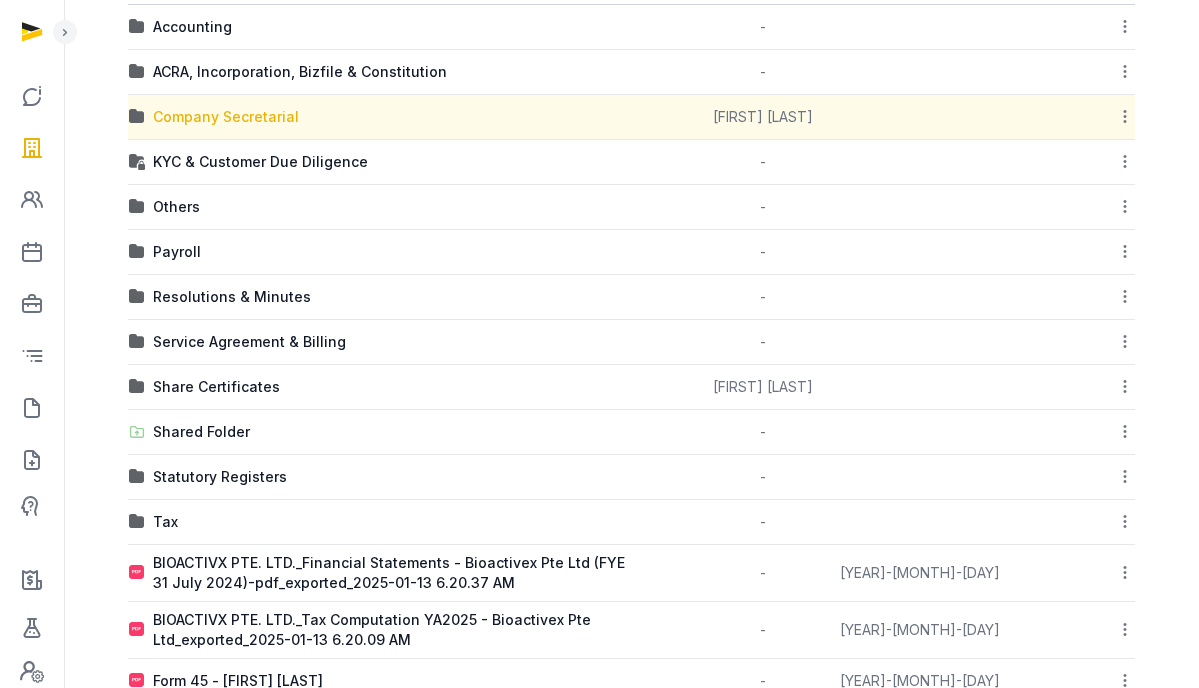 click on "Company Secretarial" at bounding box center [226, 117] 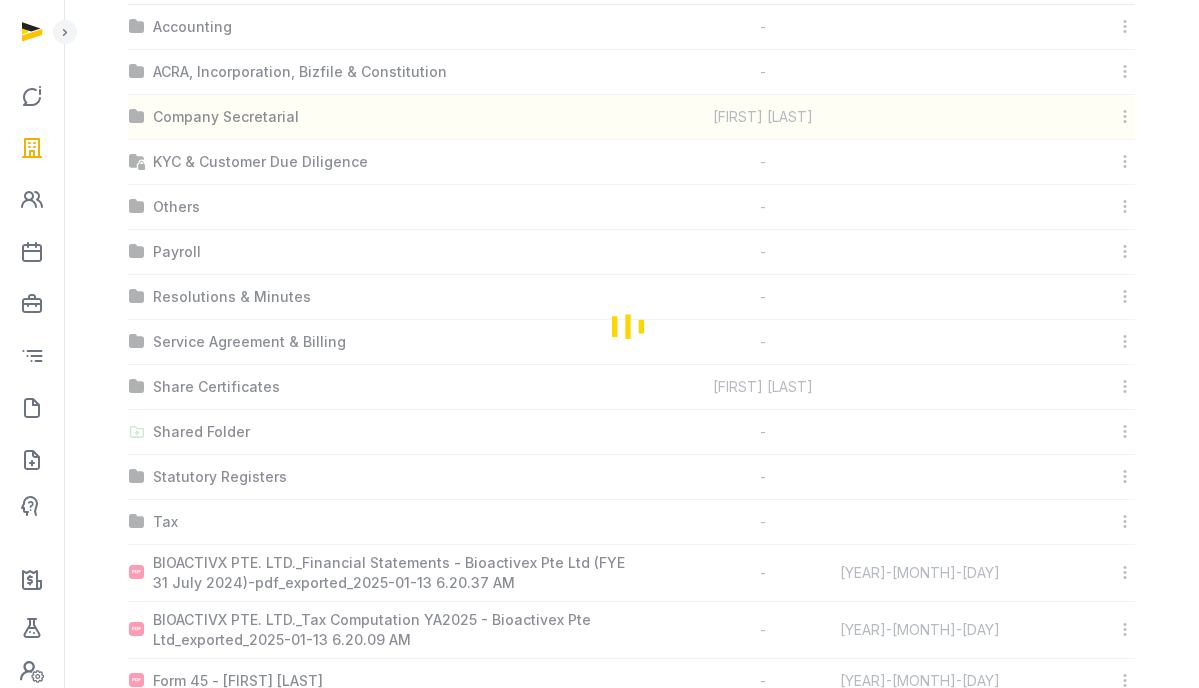 scroll, scrollTop: 0, scrollLeft: 0, axis: both 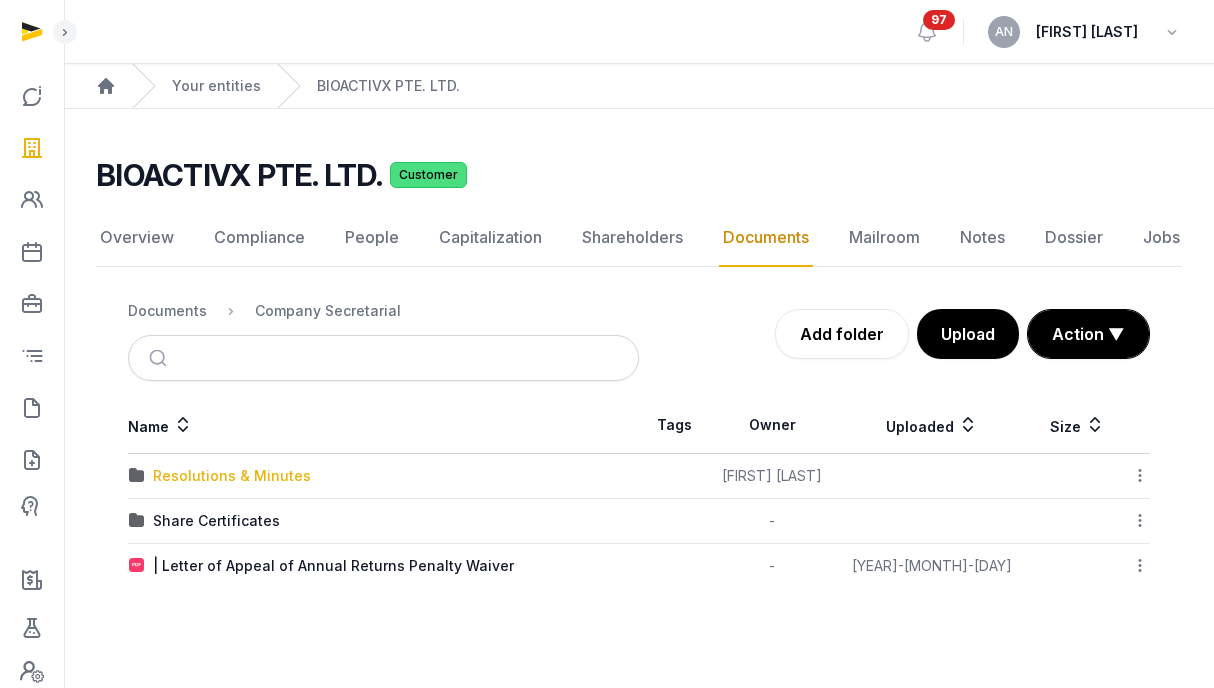 click on "Resolutions & Minutes" at bounding box center (232, 476) 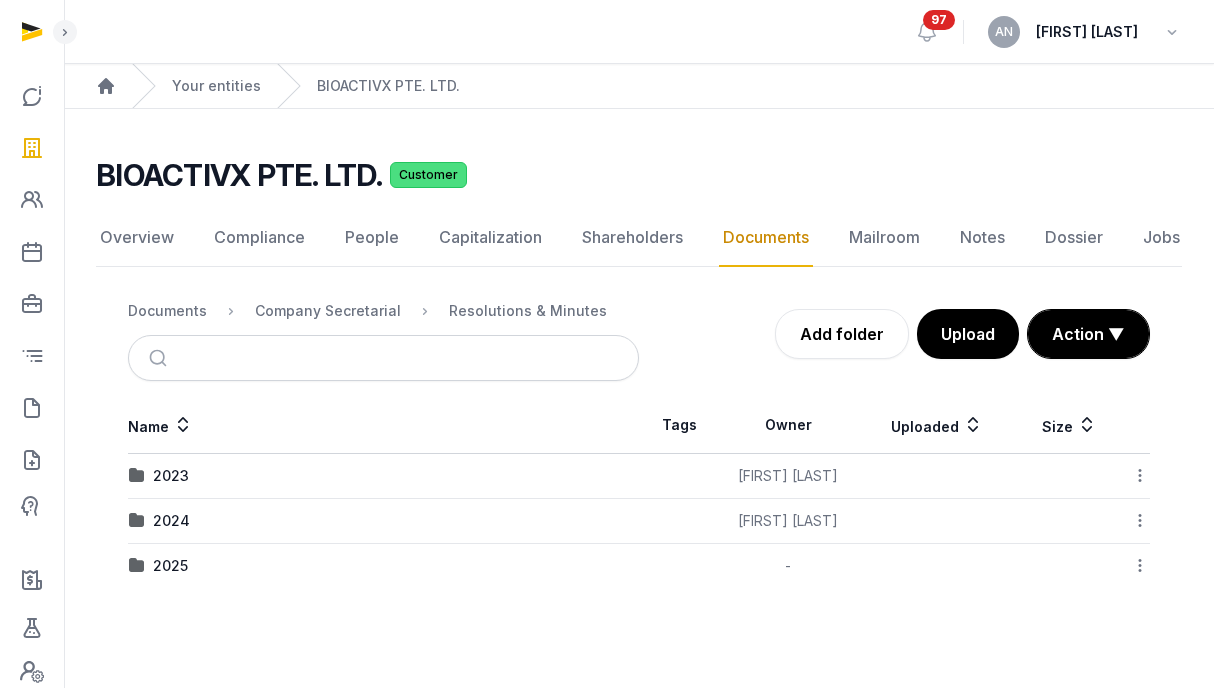 click on "2025" at bounding box center (170, 566) 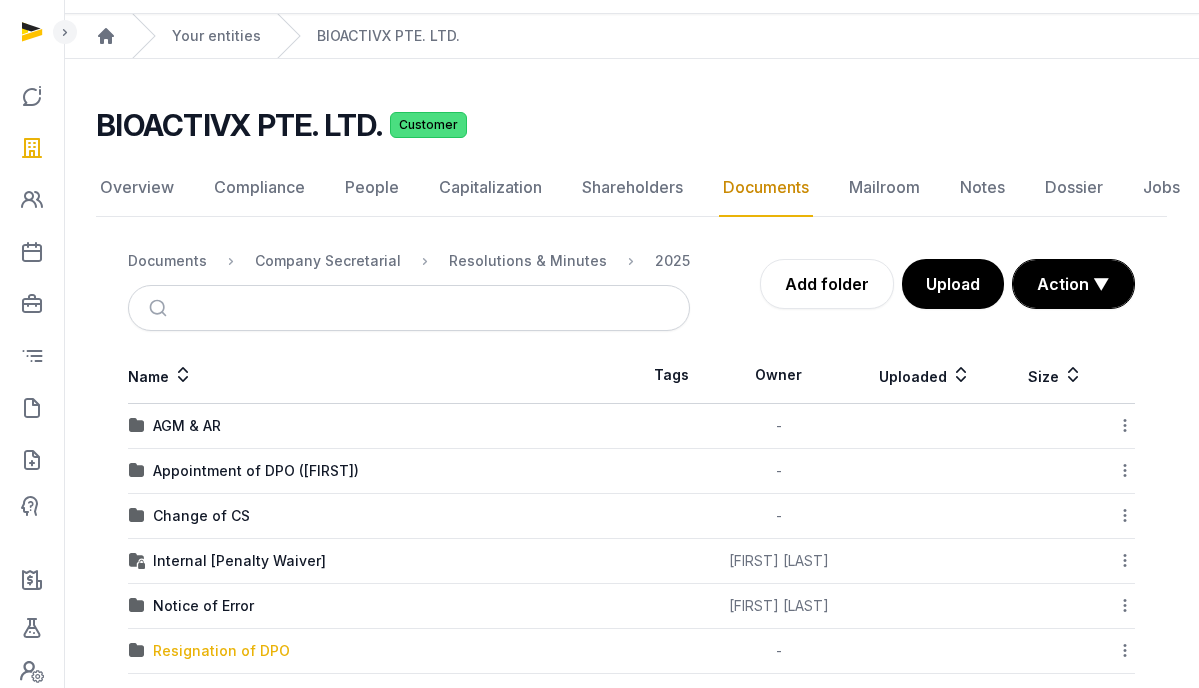 scroll, scrollTop: 210, scrollLeft: 0, axis: vertical 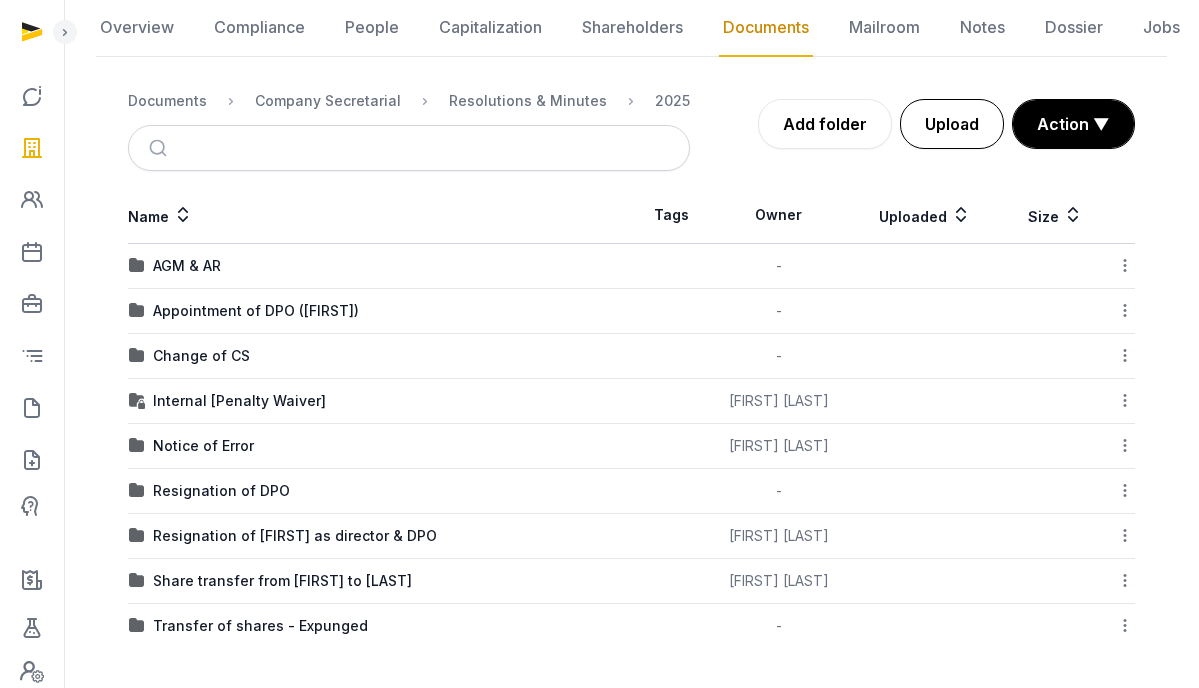 click on "Upload" at bounding box center [952, 124] 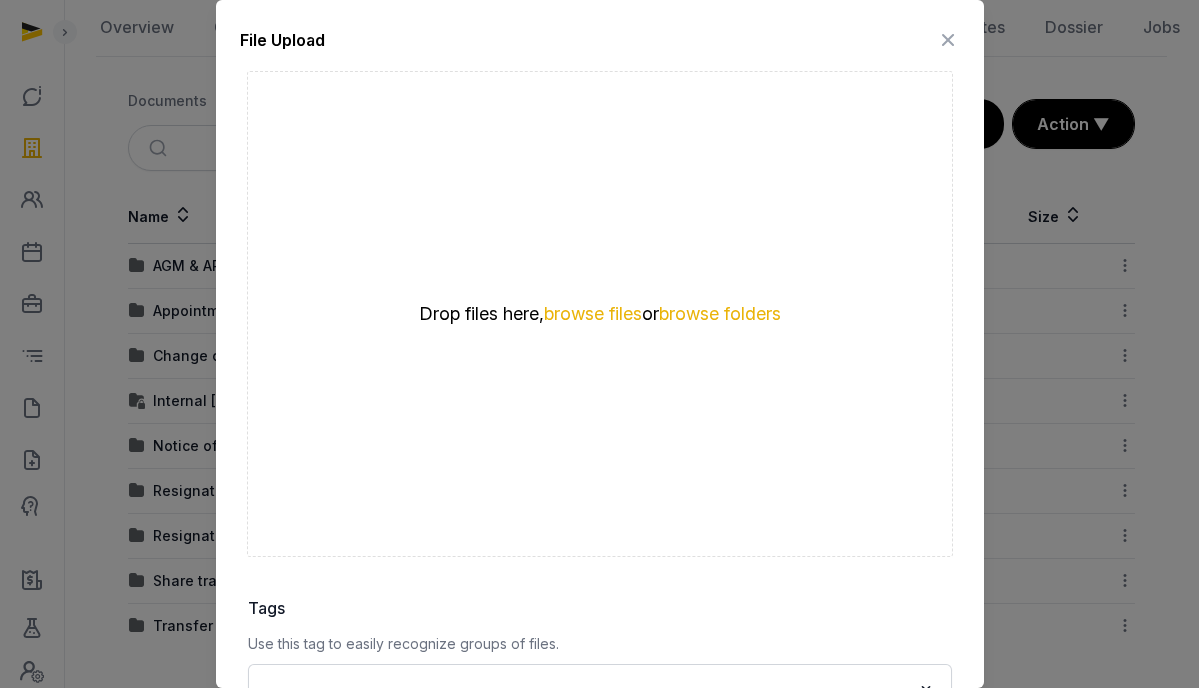 click at bounding box center (948, 40) 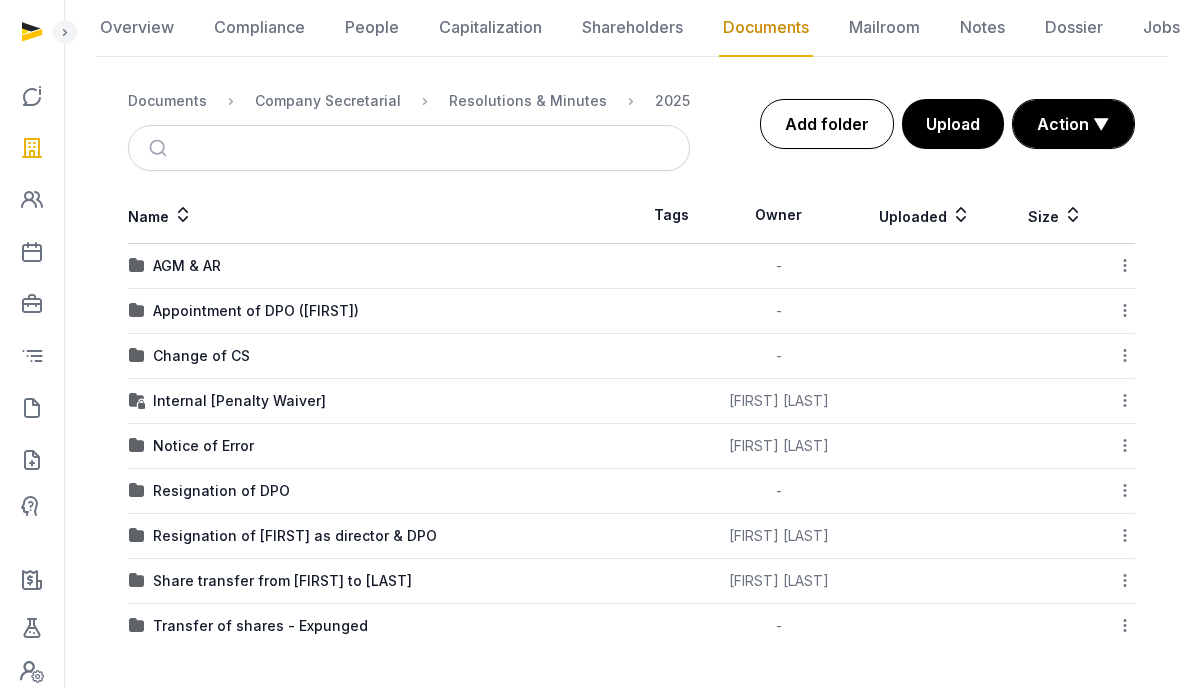 click on "Add folder" at bounding box center (827, 124) 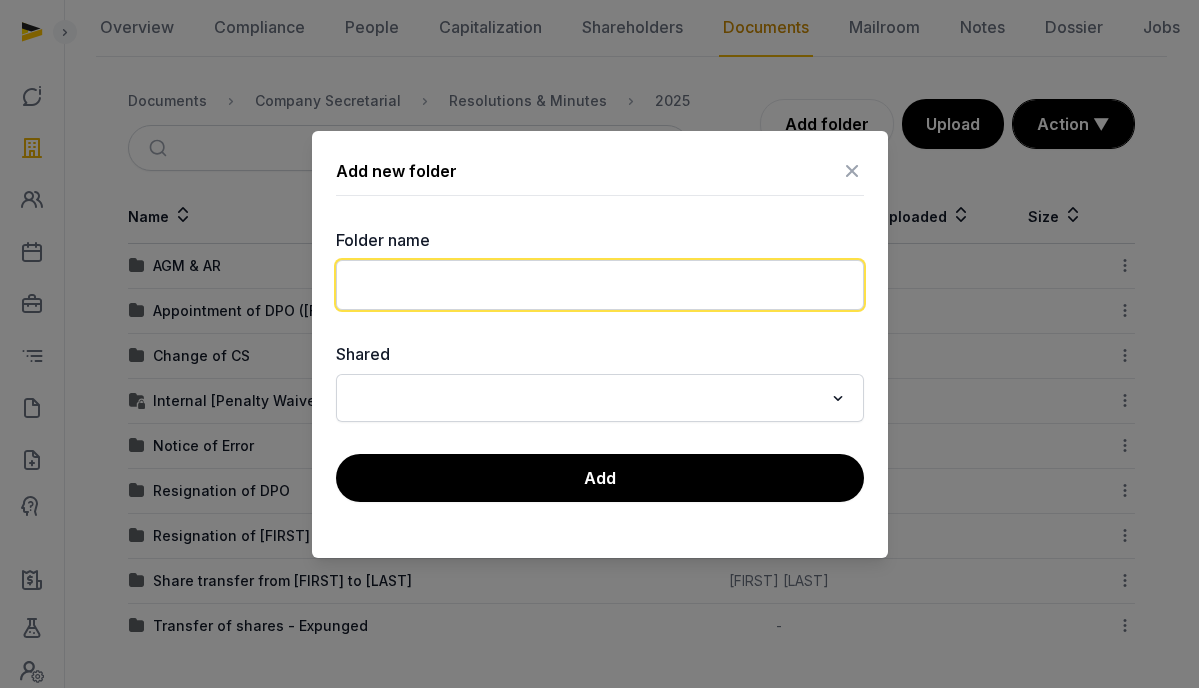 click 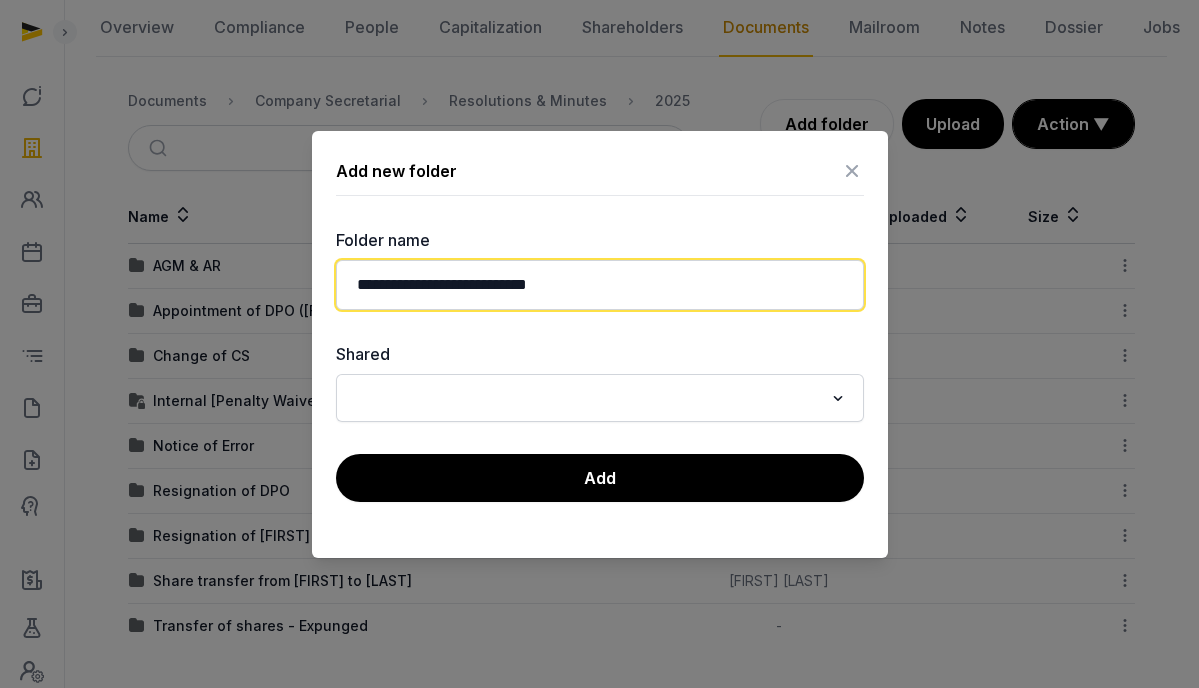 type on "**********" 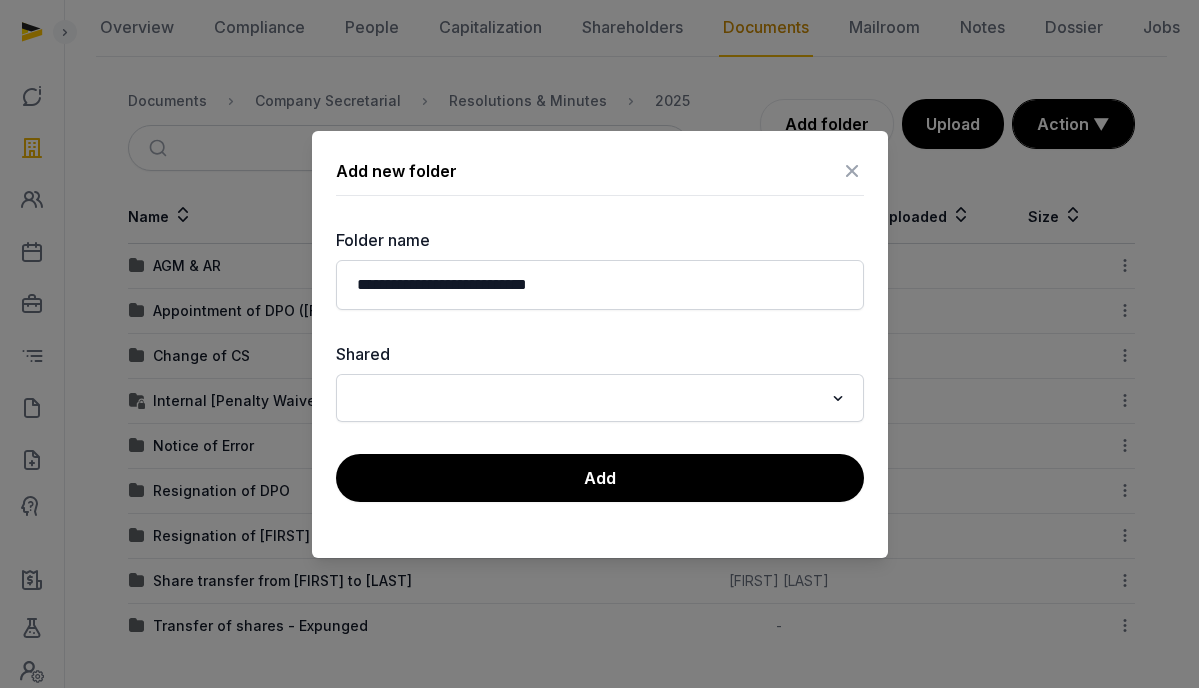 click on "Add" at bounding box center (600, 478) 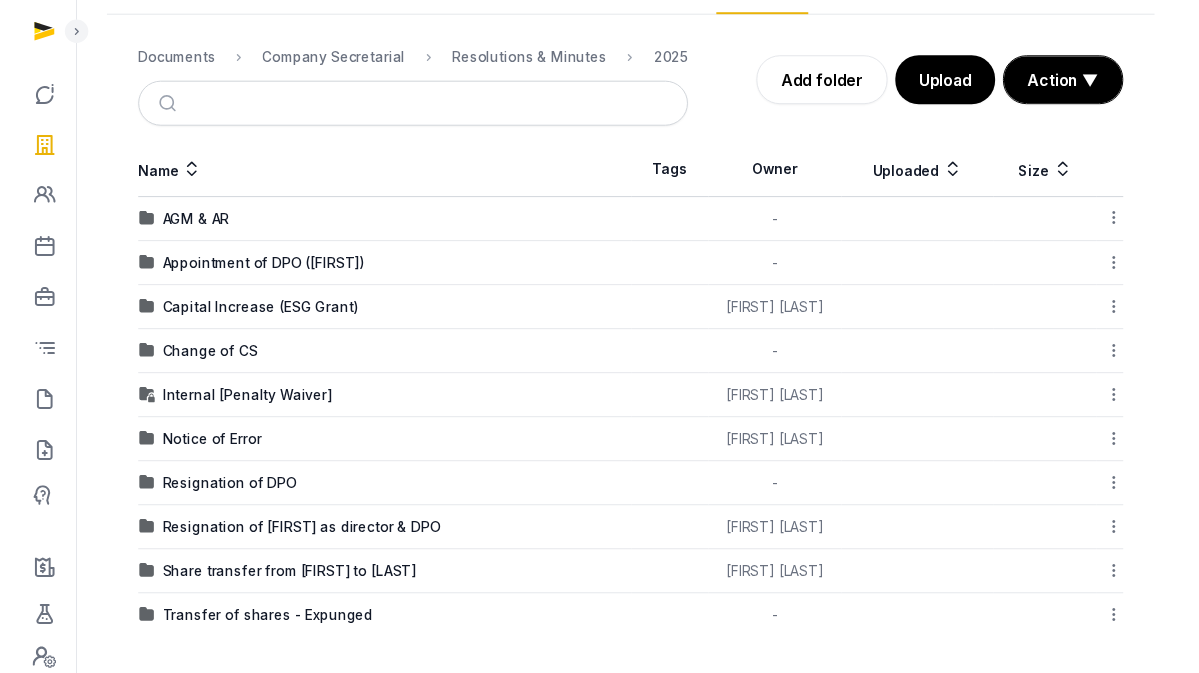 scroll, scrollTop: 255, scrollLeft: 0, axis: vertical 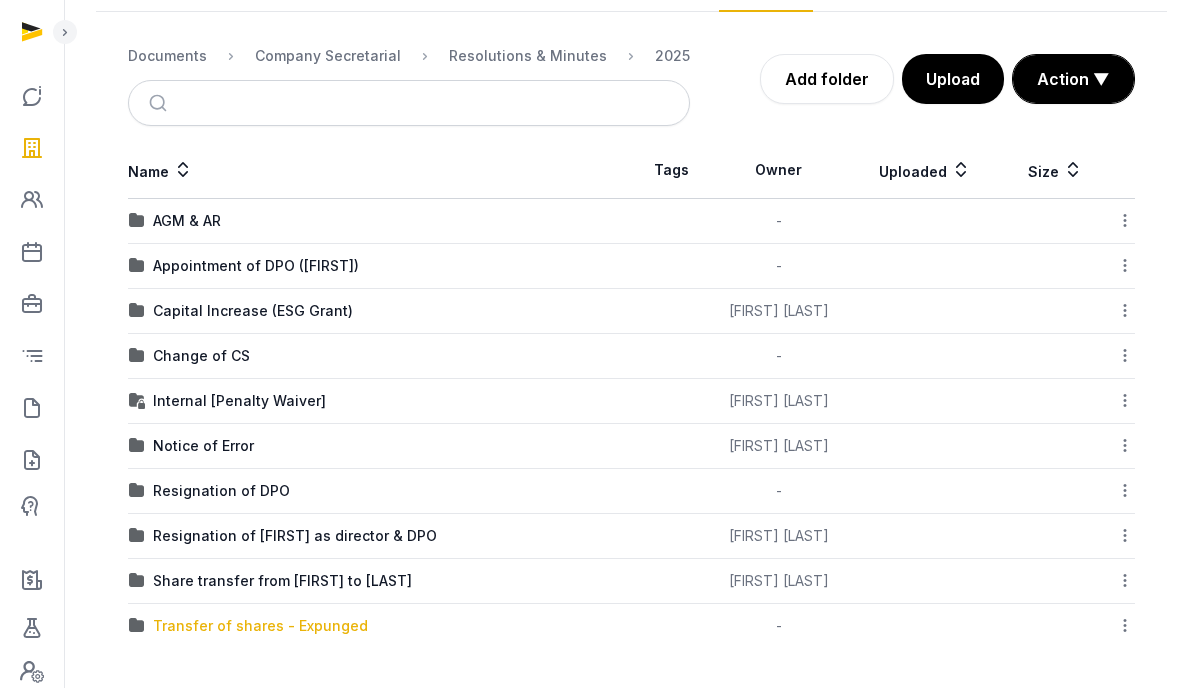click on "Transfer of shares - Expunged" at bounding box center (260, 626) 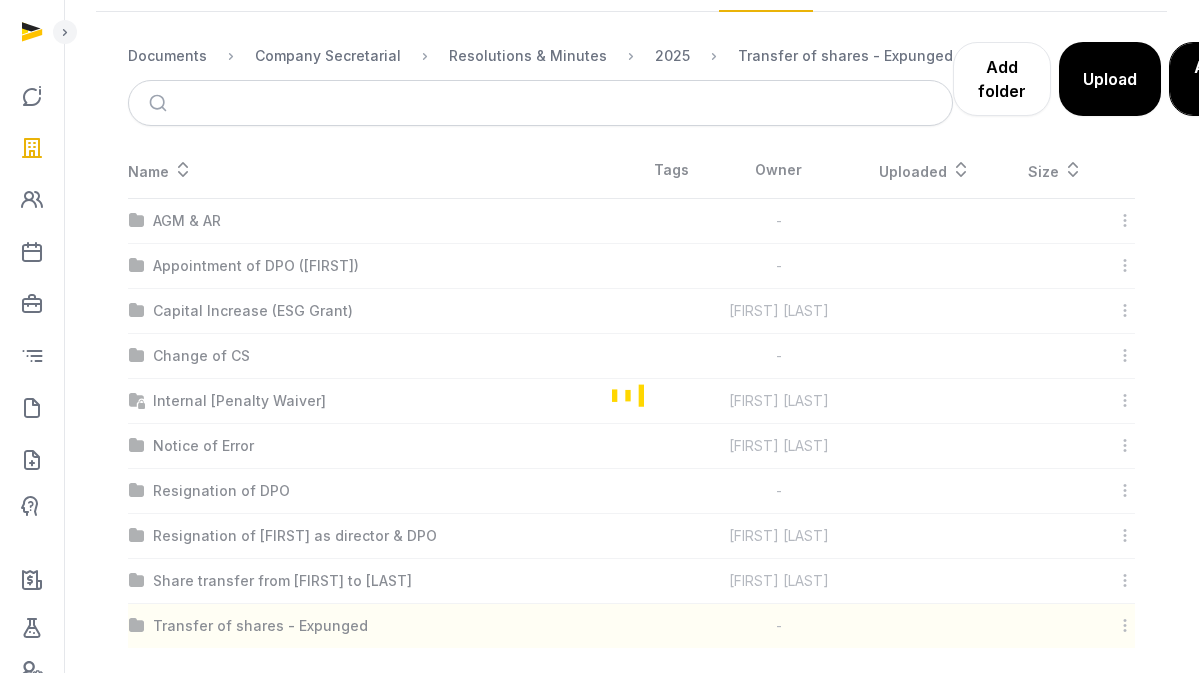 scroll, scrollTop: 15, scrollLeft: 0, axis: vertical 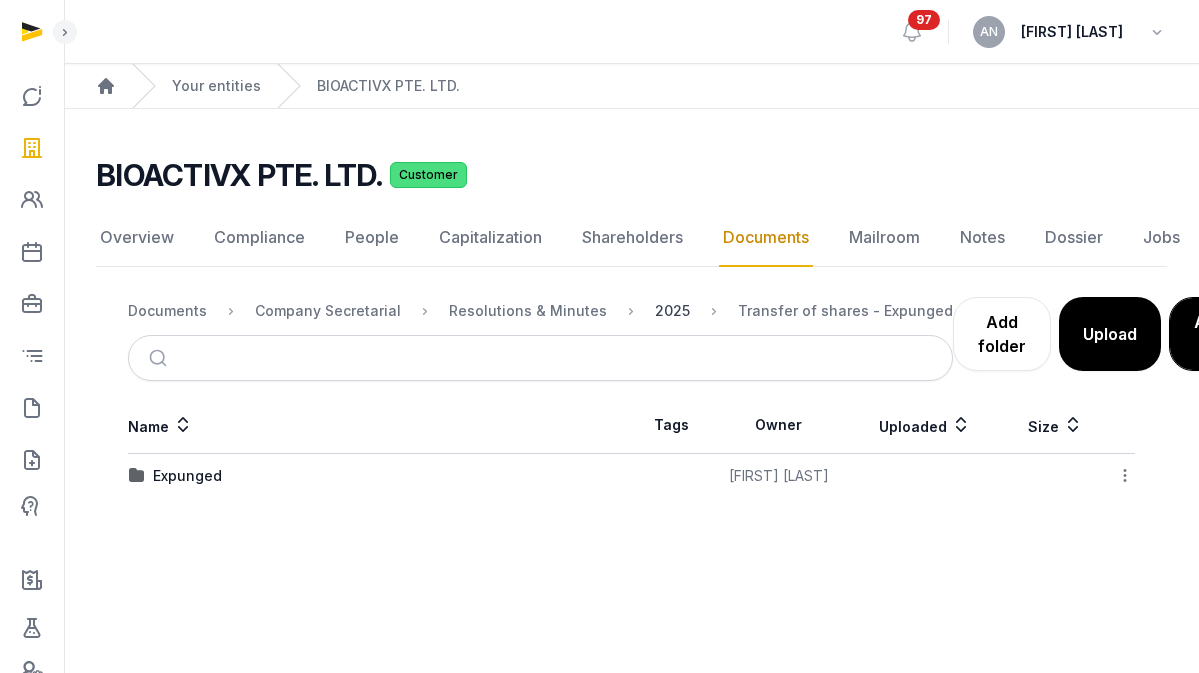 click on "2025" at bounding box center (672, 311) 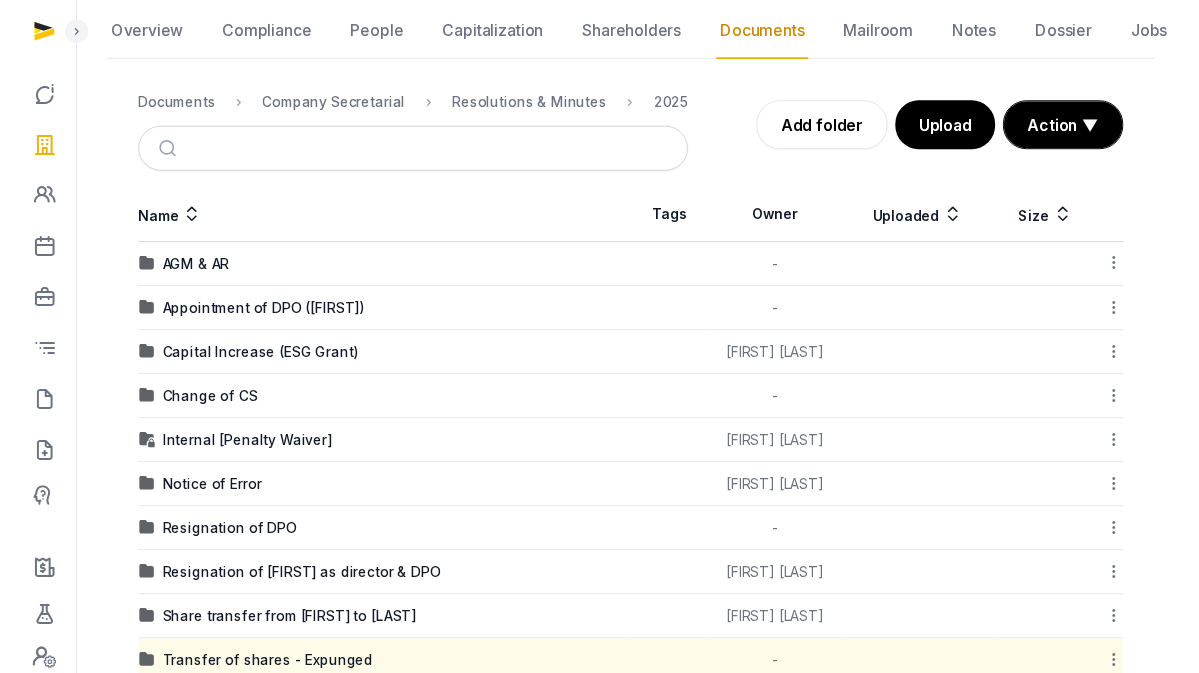scroll, scrollTop: 255, scrollLeft: 0, axis: vertical 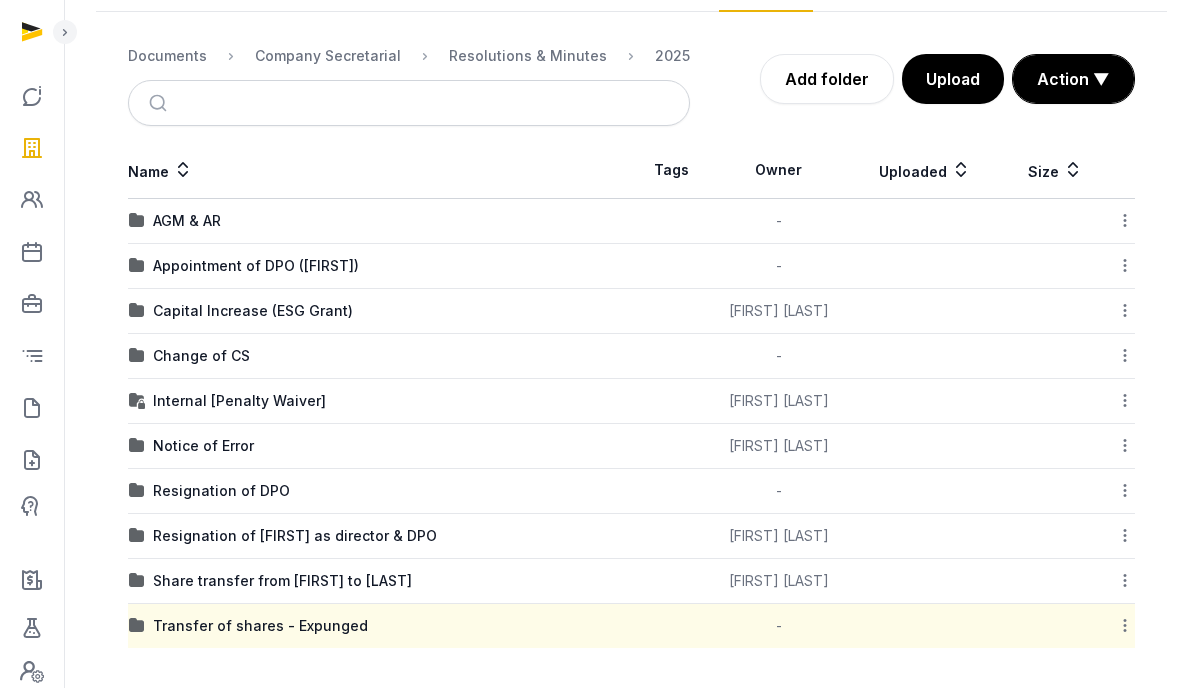 click on "Capital Increase (ESG Grant)" at bounding box center [253, 311] 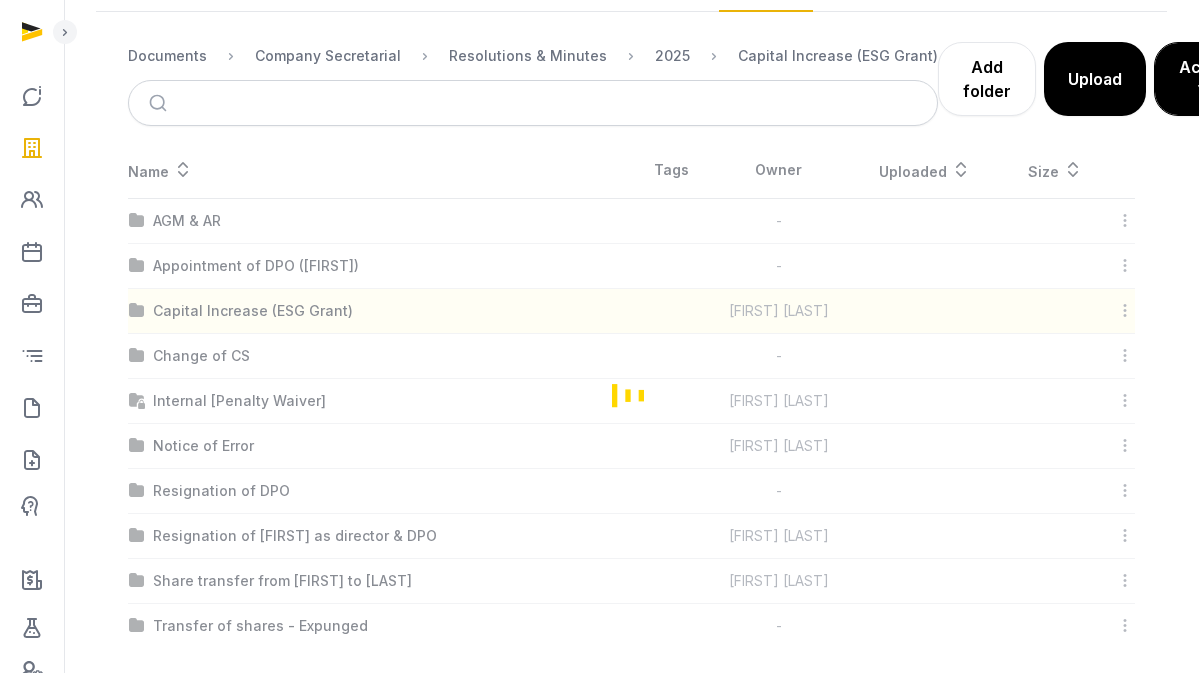 scroll, scrollTop: 133, scrollLeft: 0, axis: vertical 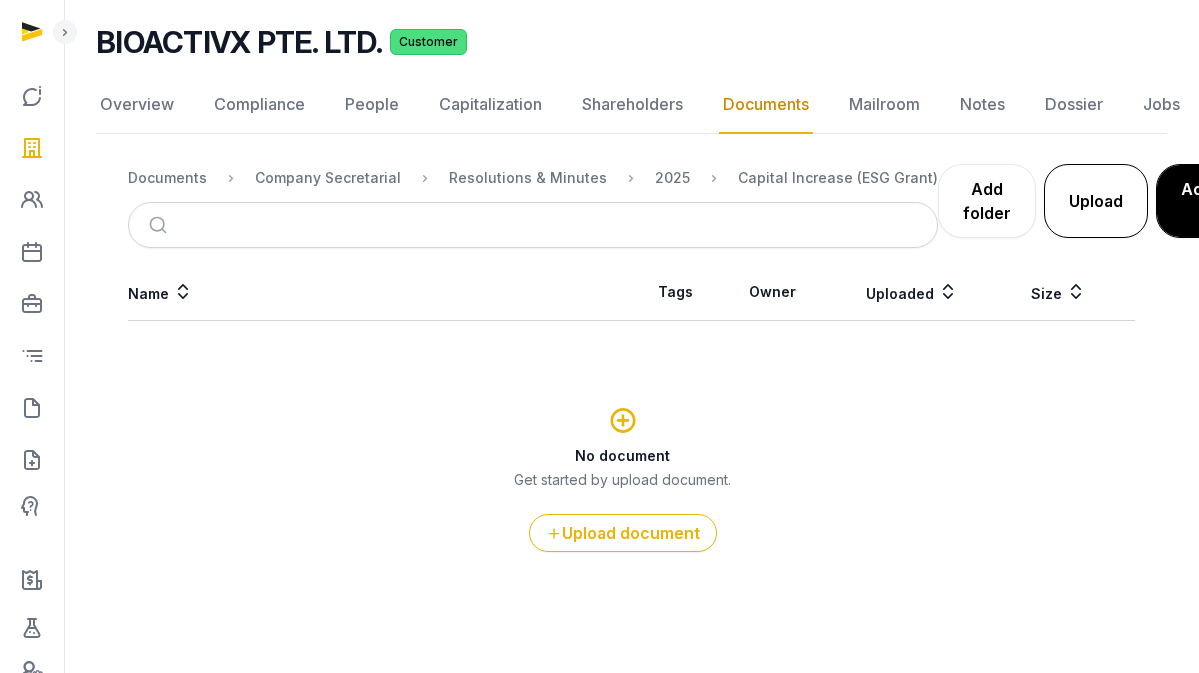 click on "Upload" at bounding box center (1096, 201) 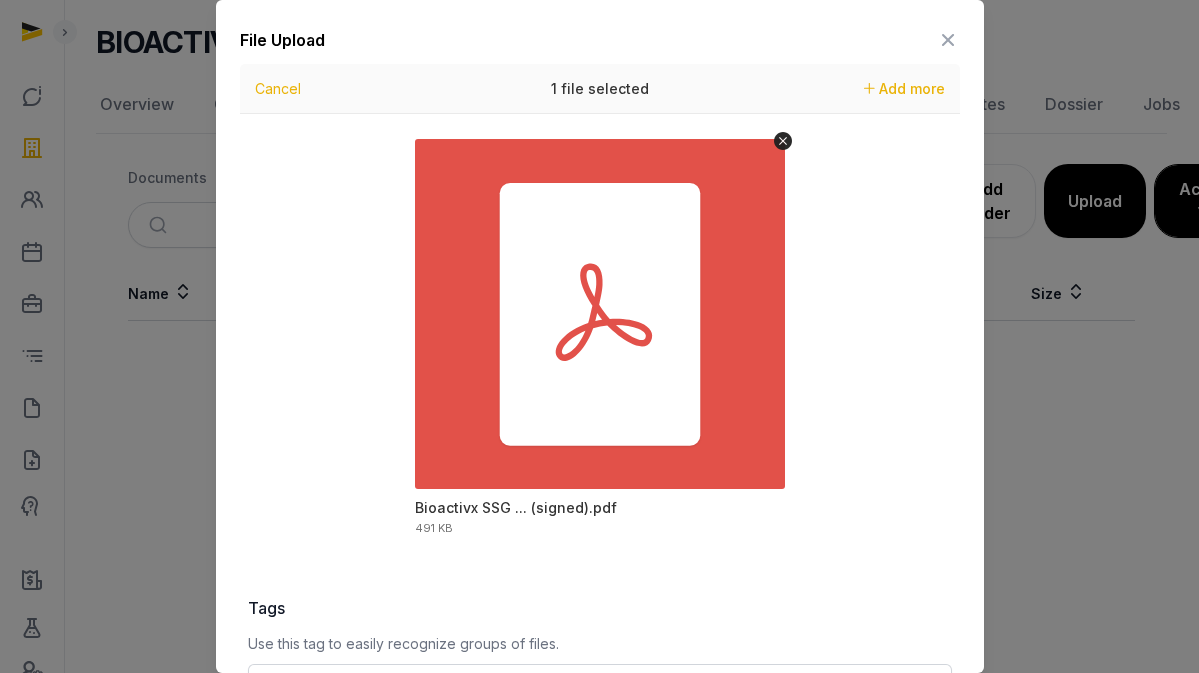 scroll, scrollTop: 290, scrollLeft: 0, axis: vertical 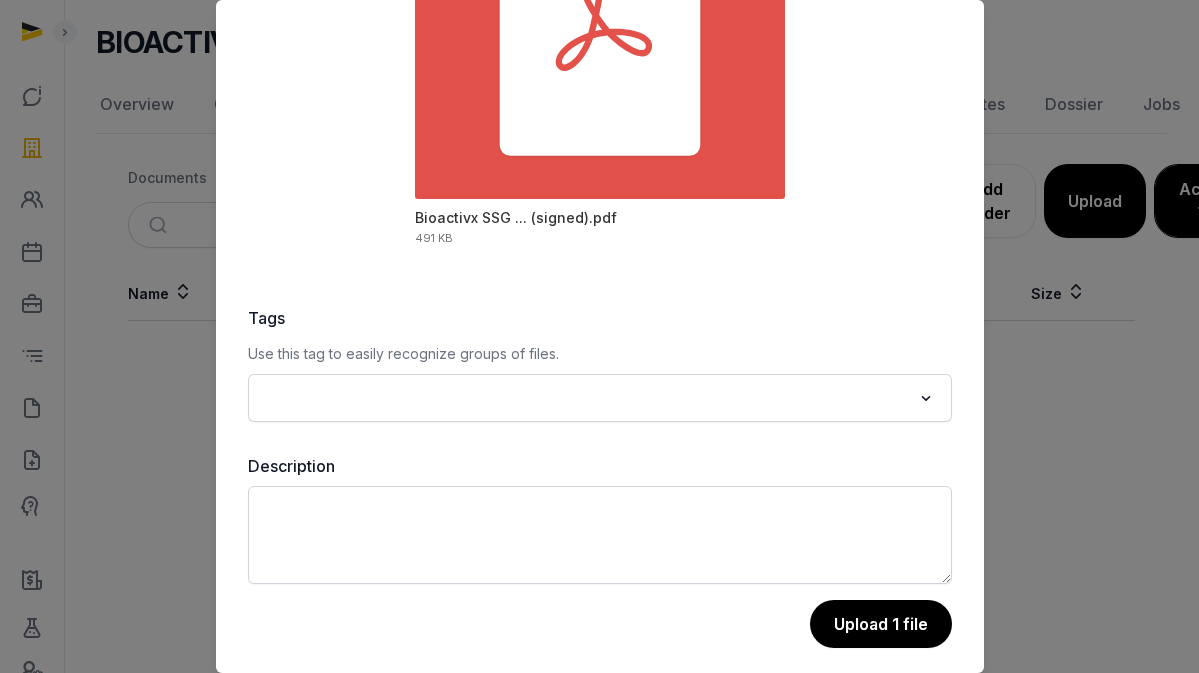 click on "Upload 1 file" at bounding box center (881, 624) 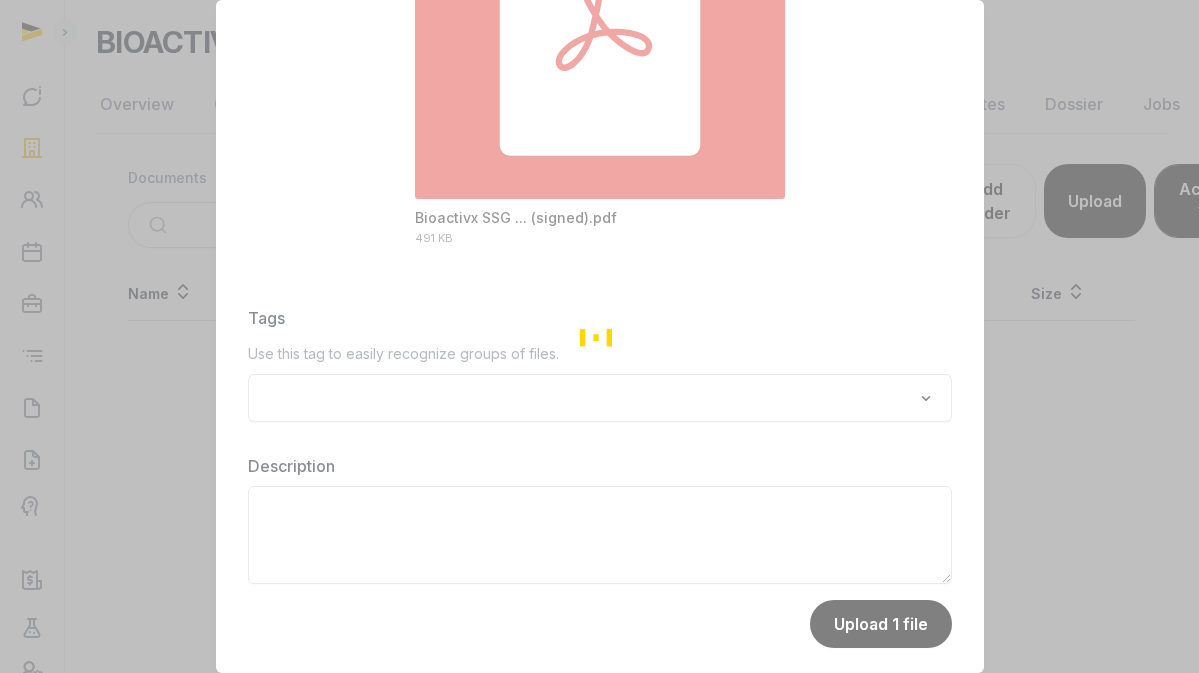 click at bounding box center [599, 336] 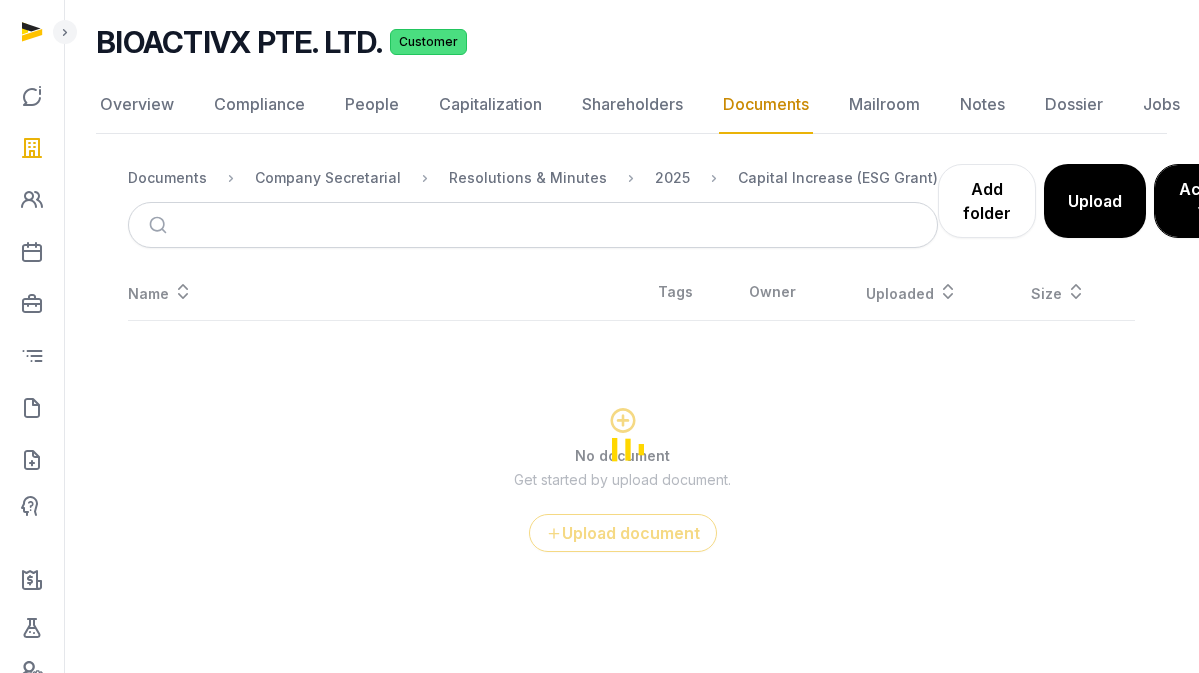 scroll, scrollTop: 15, scrollLeft: 0, axis: vertical 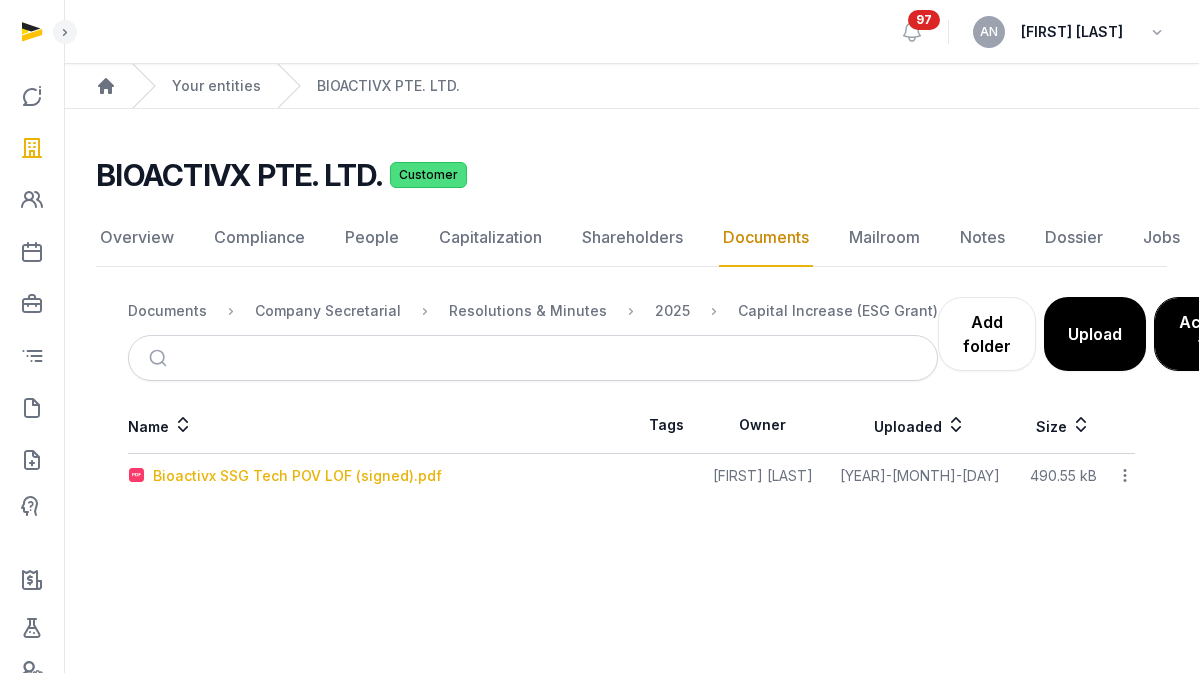 click on "Bioactivx SSG Tech POV LOF (signed).pdf" at bounding box center (297, 476) 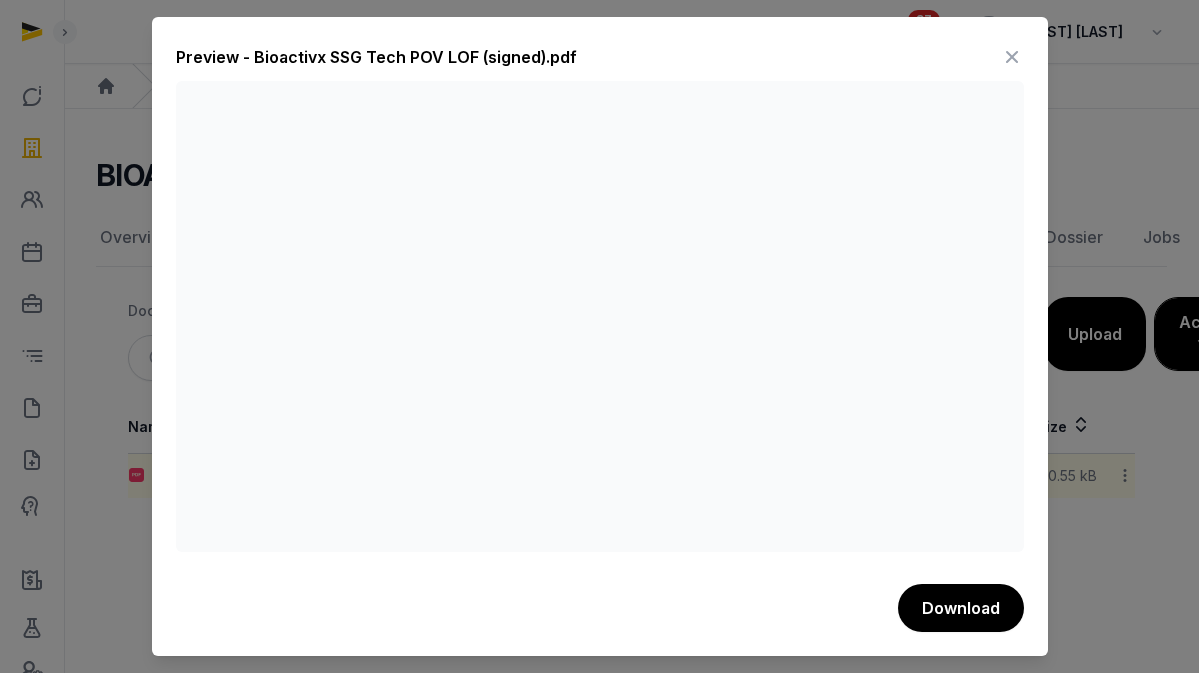click at bounding box center (1012, 57) 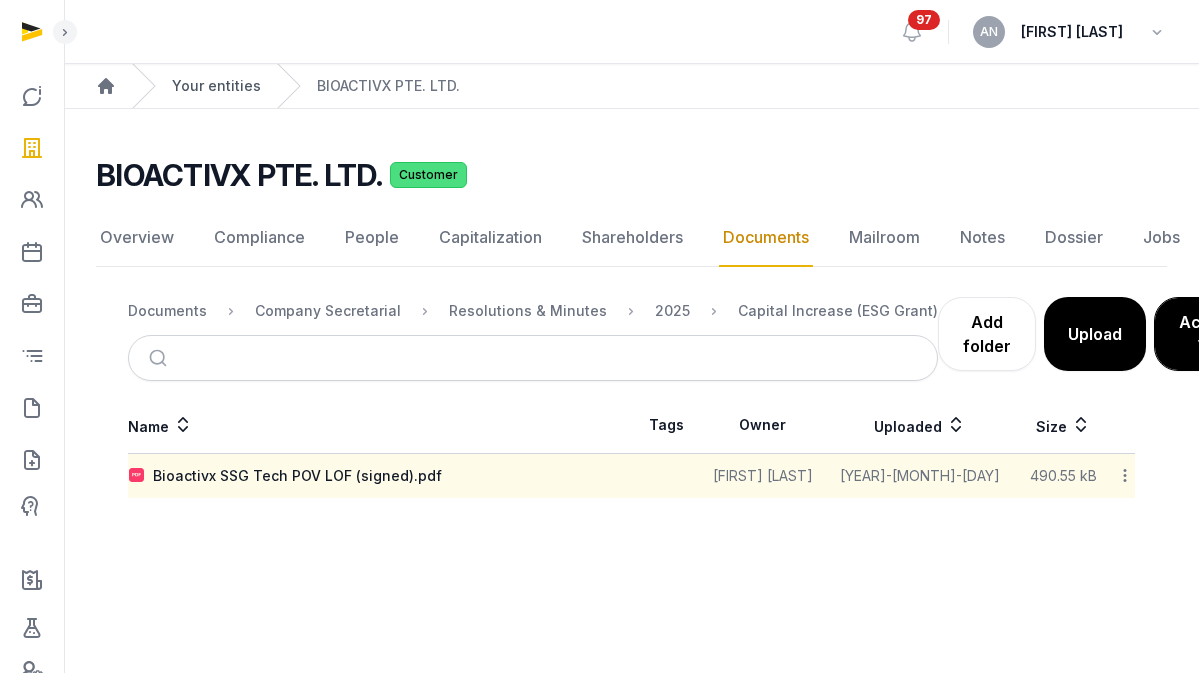 click on "Your entities" at bounding box center (216, 86) 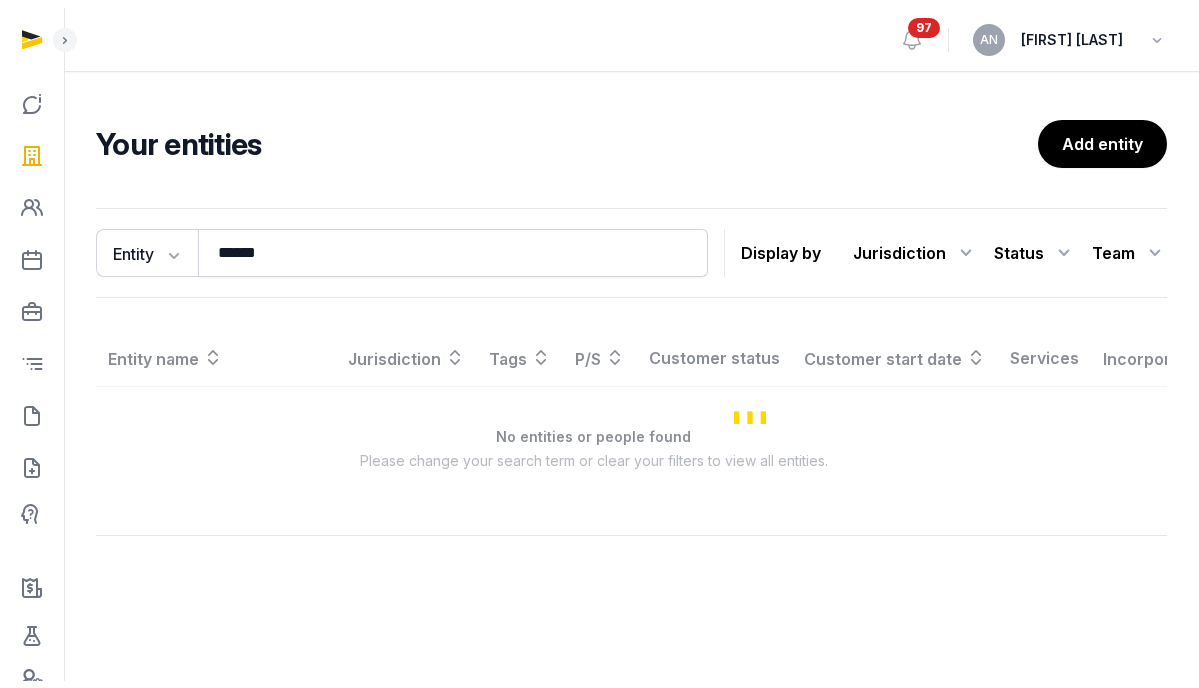 scroll, scrollTop: 0, scrollLeft: 0, axis: both 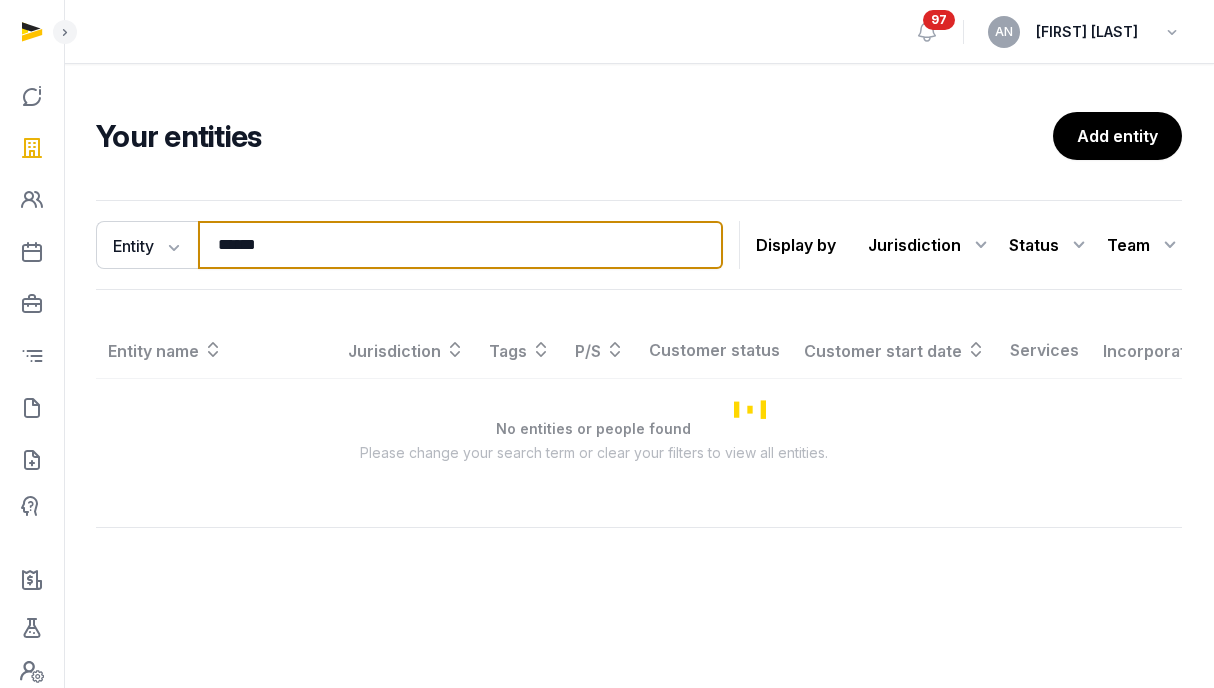 click on "******" at bounding box center [460, 245] 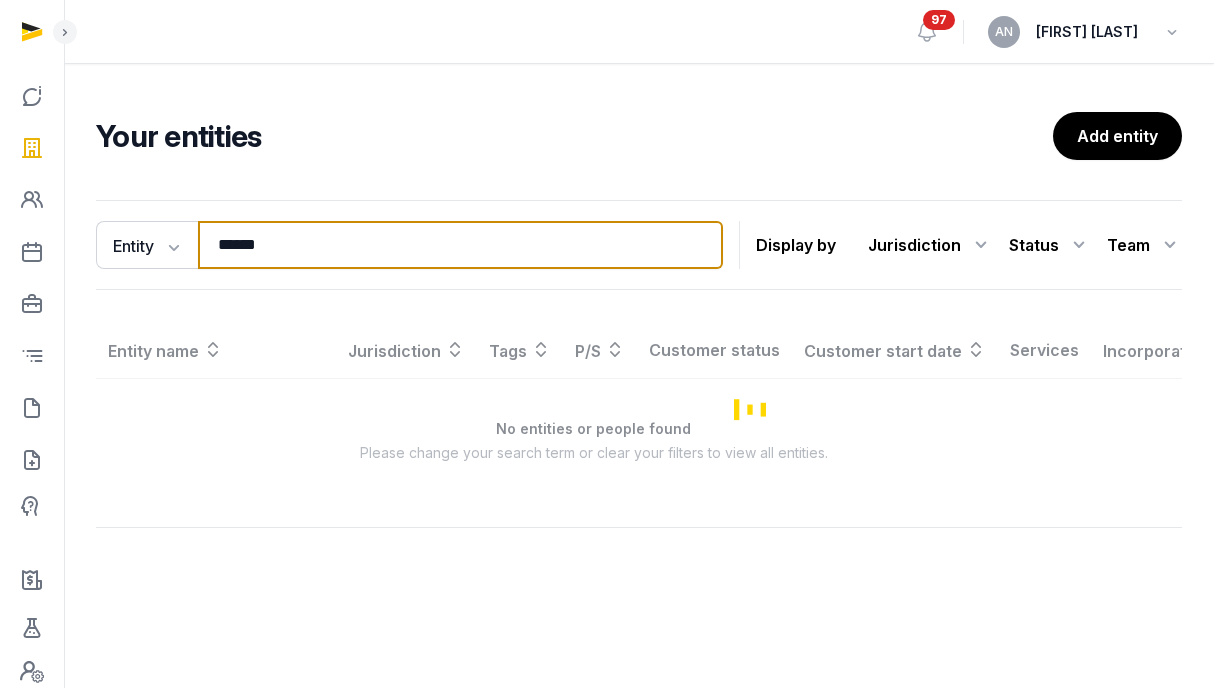 click on "******" at bounding box center (460, 245) 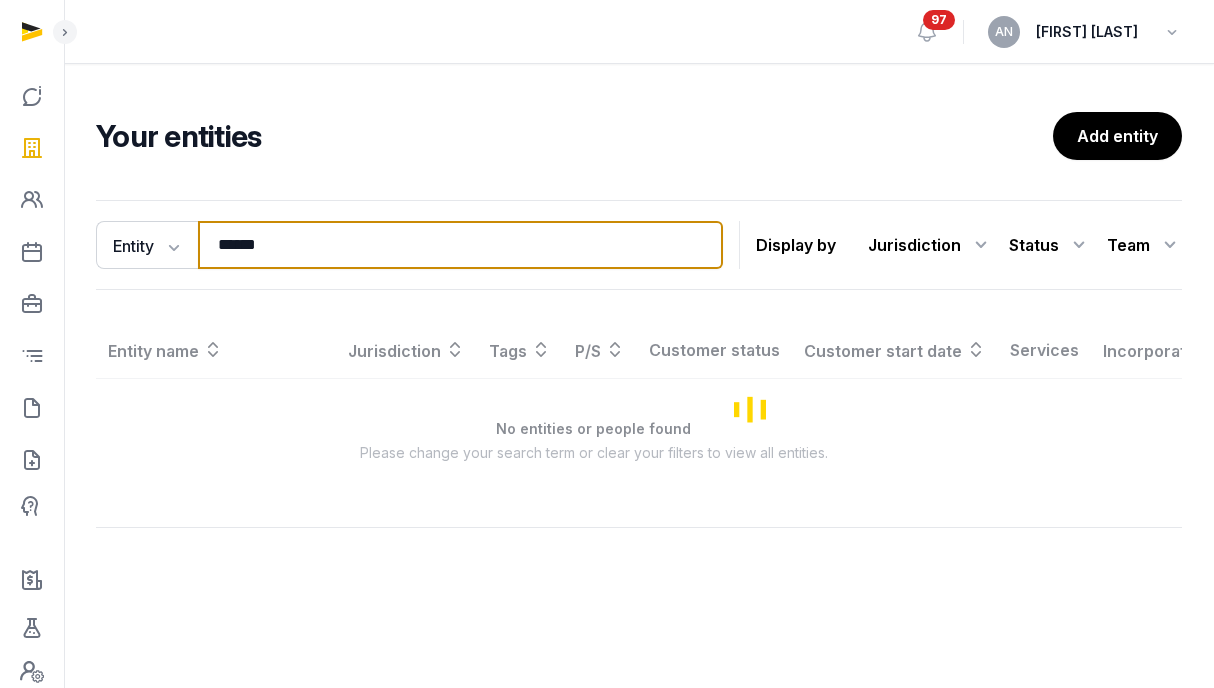 click on "******" at bounding box center (460, 245) 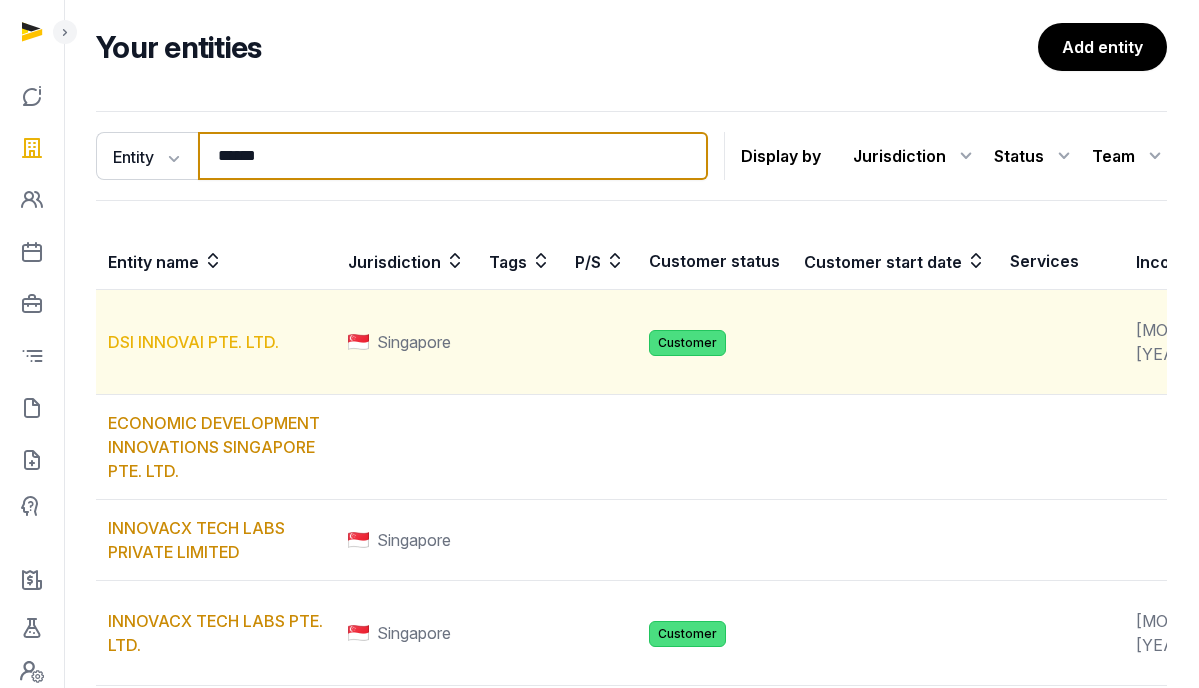 scroll, scrollTop: 122, scrollLeft: 0, axis: vertical 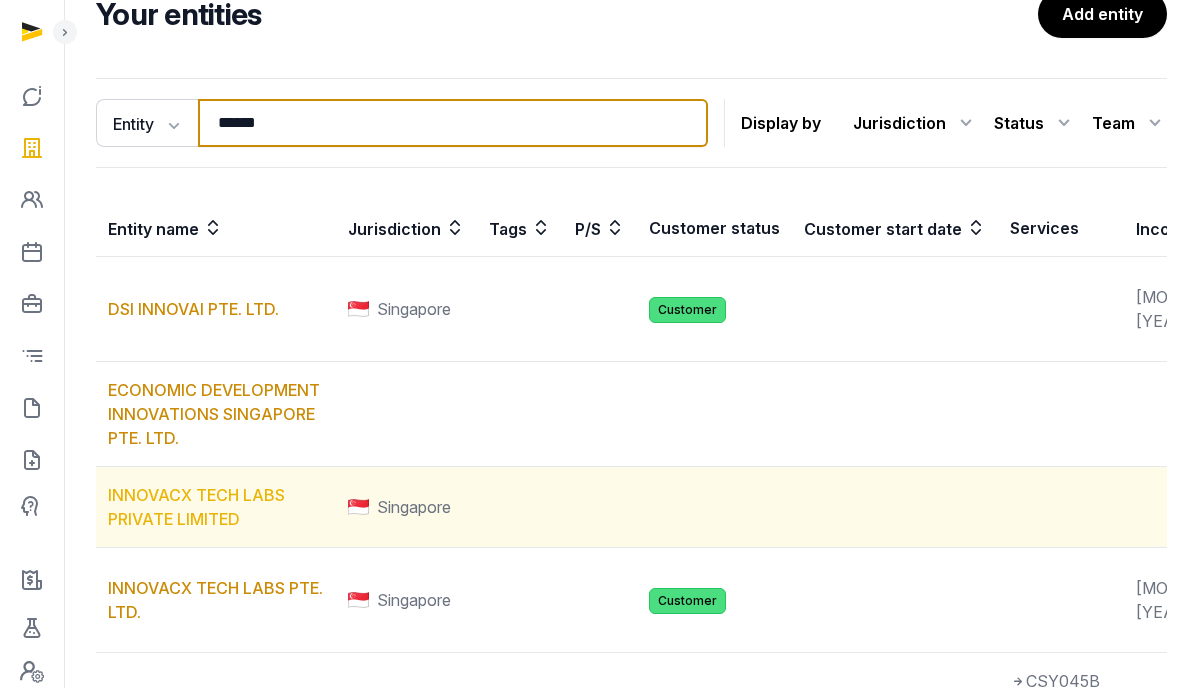 type on "******" 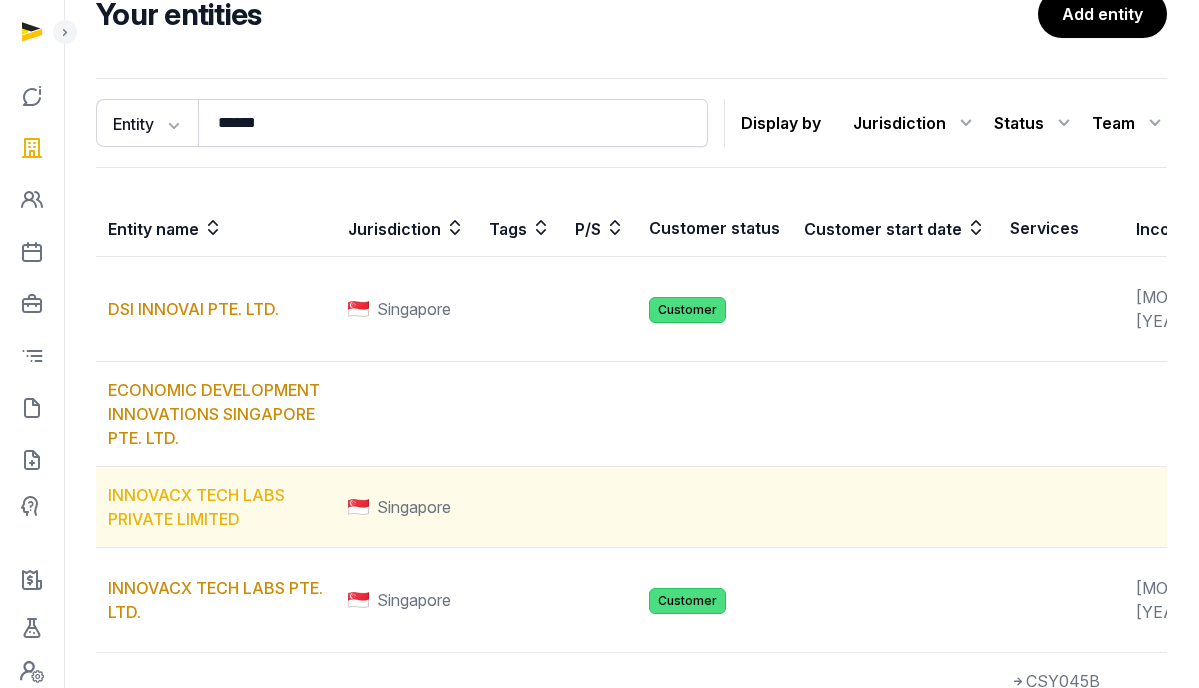 click on "INNOVACX TECH LABS PRIVATE LIMITED" at bounding box center [196, 507] 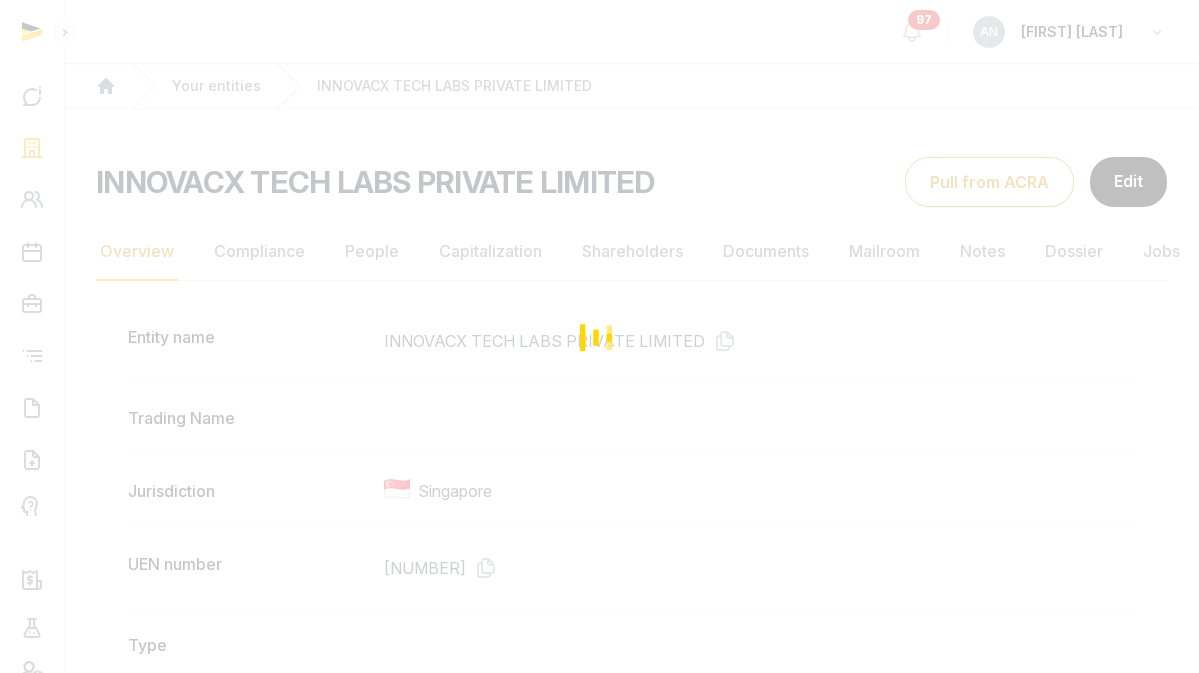 click at bounding box center [599, 336] 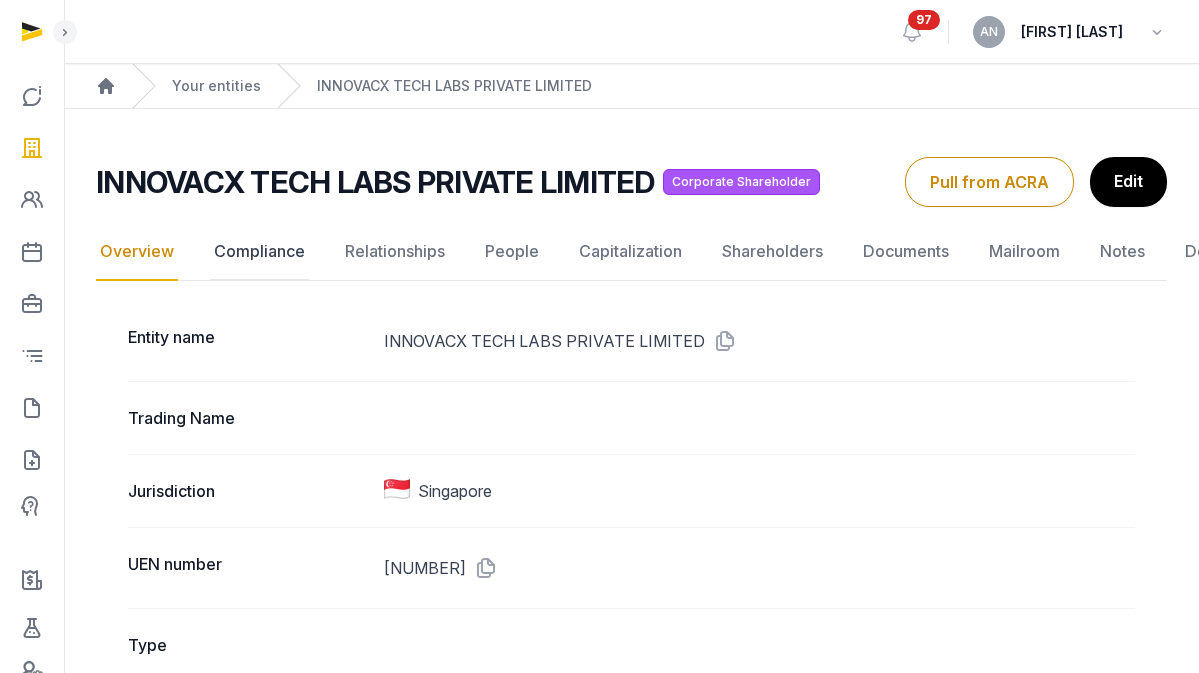 click on "Compliance" 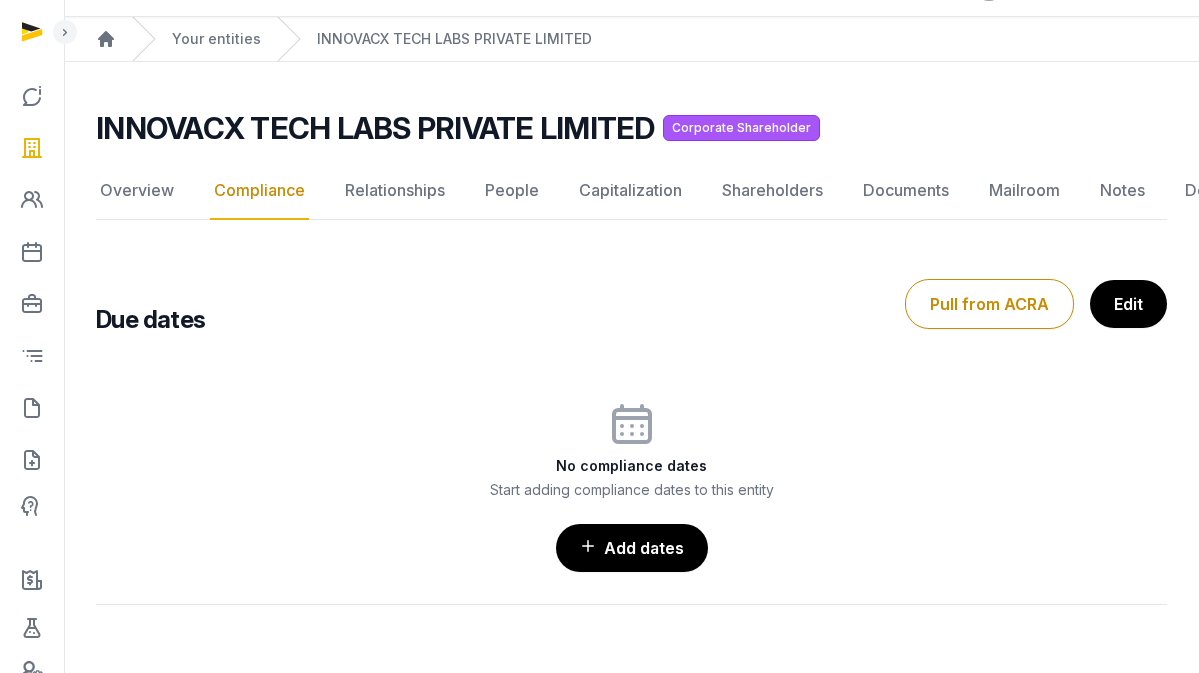scroll, scrollTop: 51, scrollLeft: 0, axis: vertical 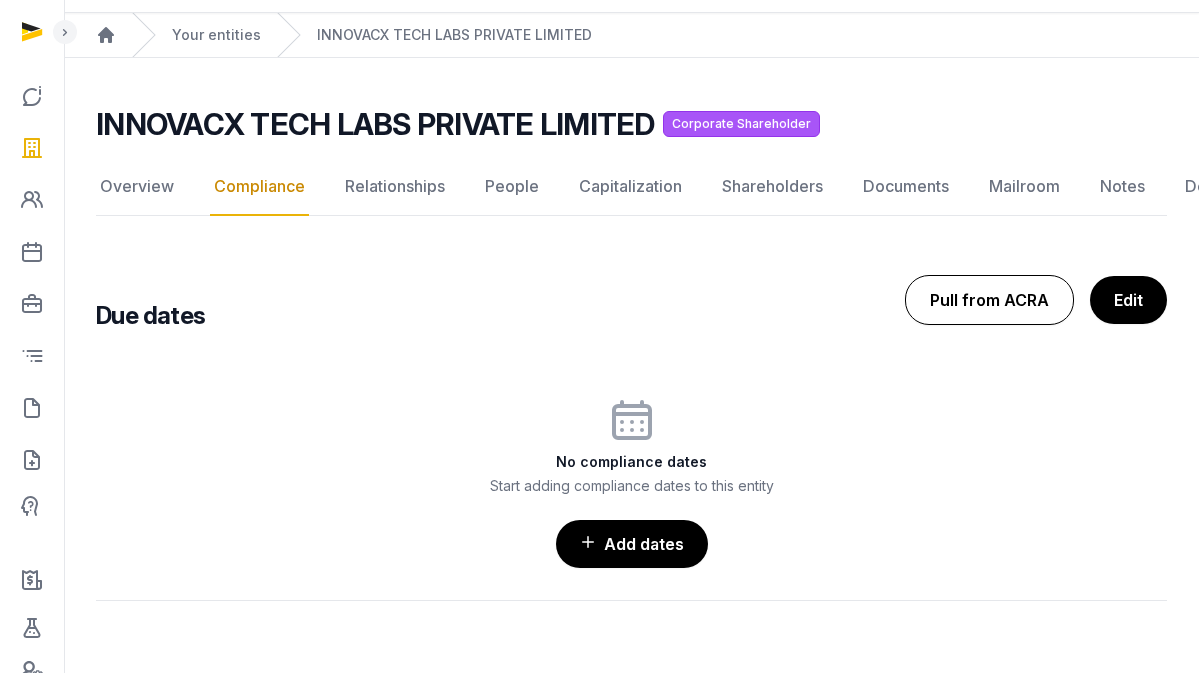 click on "Pull from ACRA" at bounding box center [989, 300] 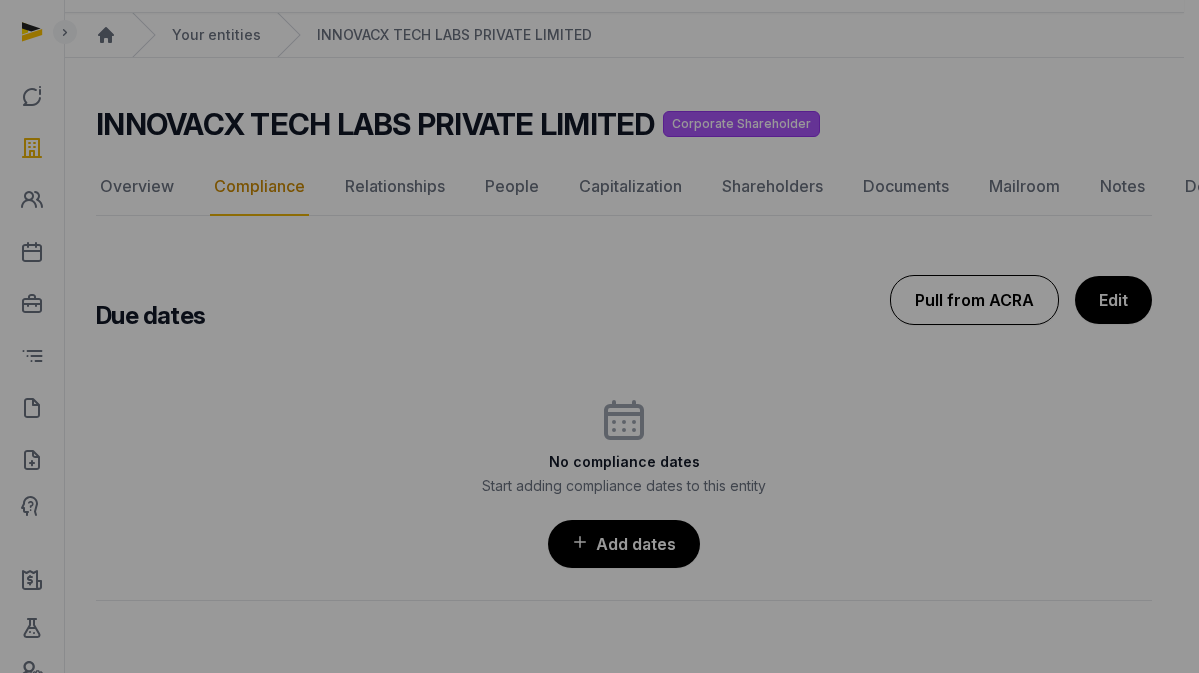scroll, scrollTop: 36, scrollLeft: 0, axis: vertical 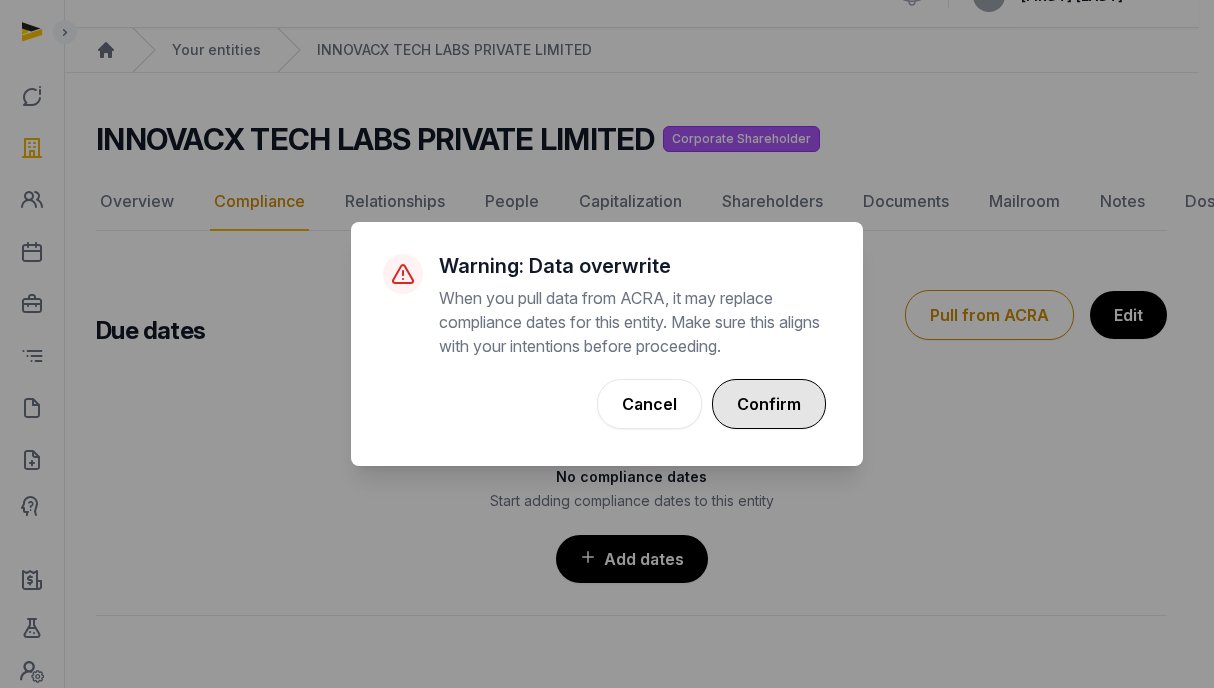 click on "Confirm" at bounding box center [769, 404] 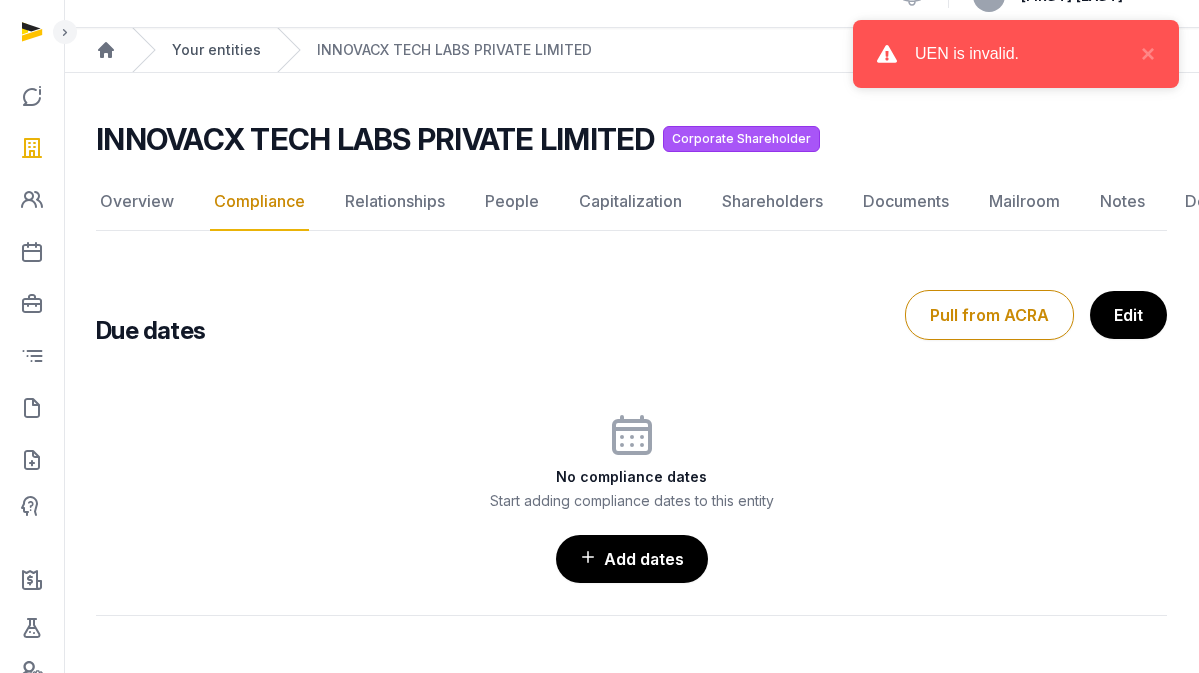 click on "Your entities" at bounding box center (216, 50) 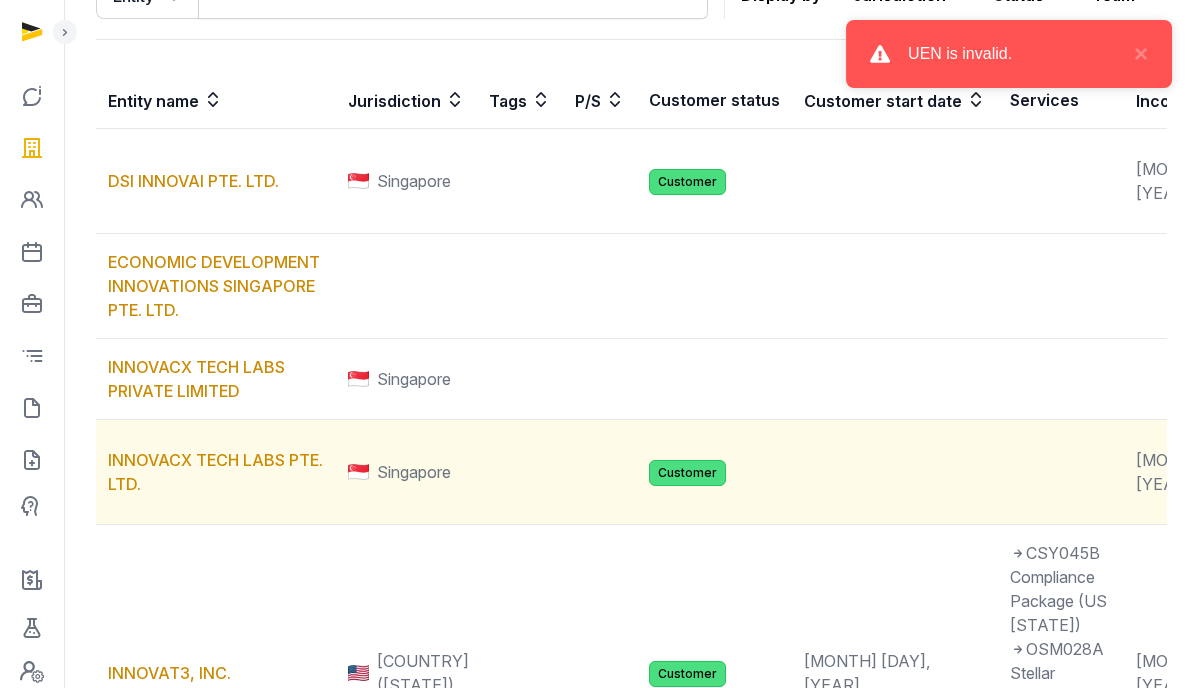 scroll, scrollTop: 330, scrollLeft: 0, axis: vertical 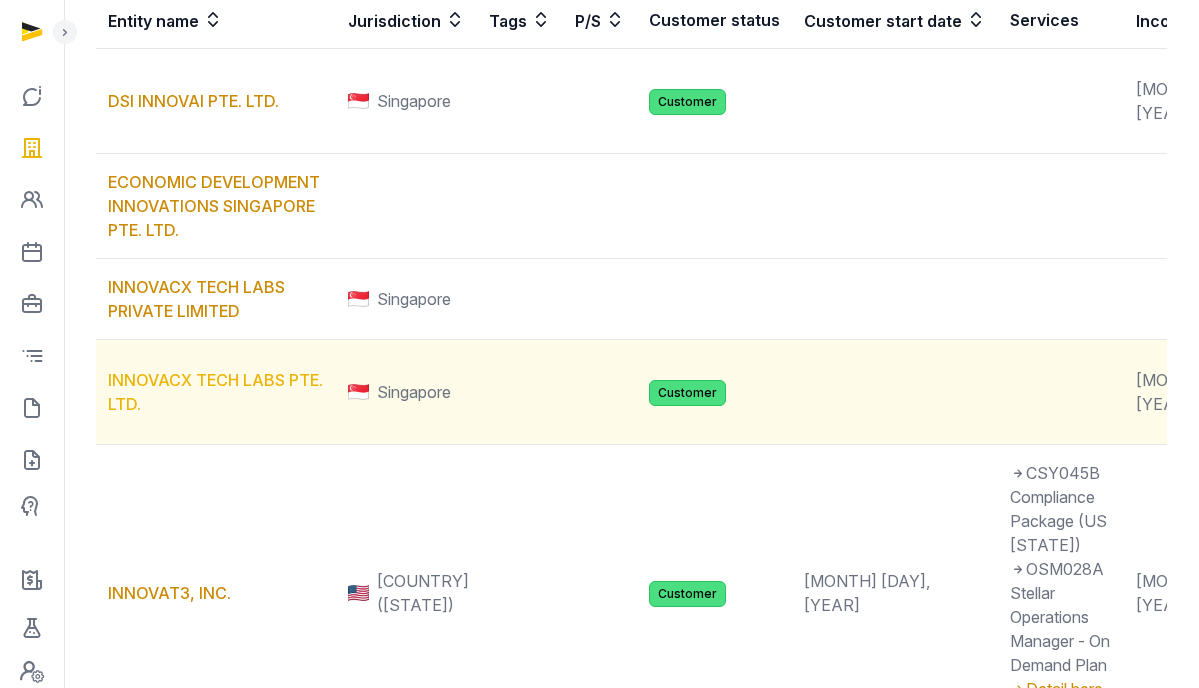 click on "INNOVACX TECH LABS PTE. LTD." at bounding box center [215, 392] 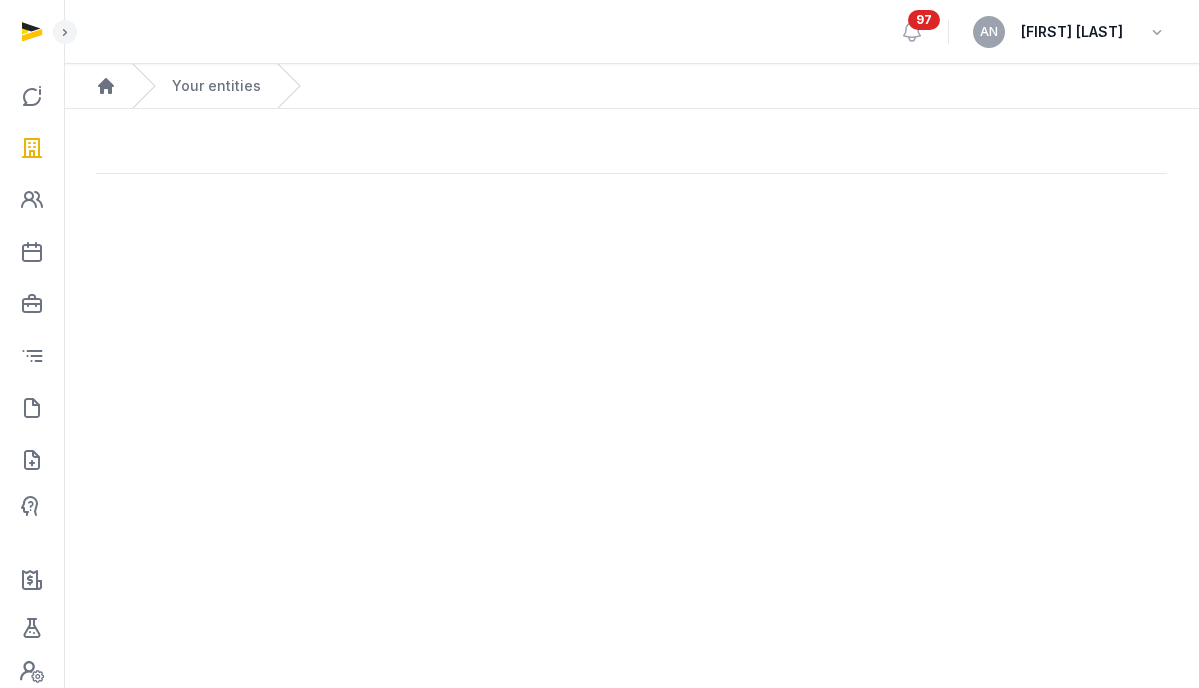 scroll, scrollTop: 0, scrollLeft: 0, axis: both 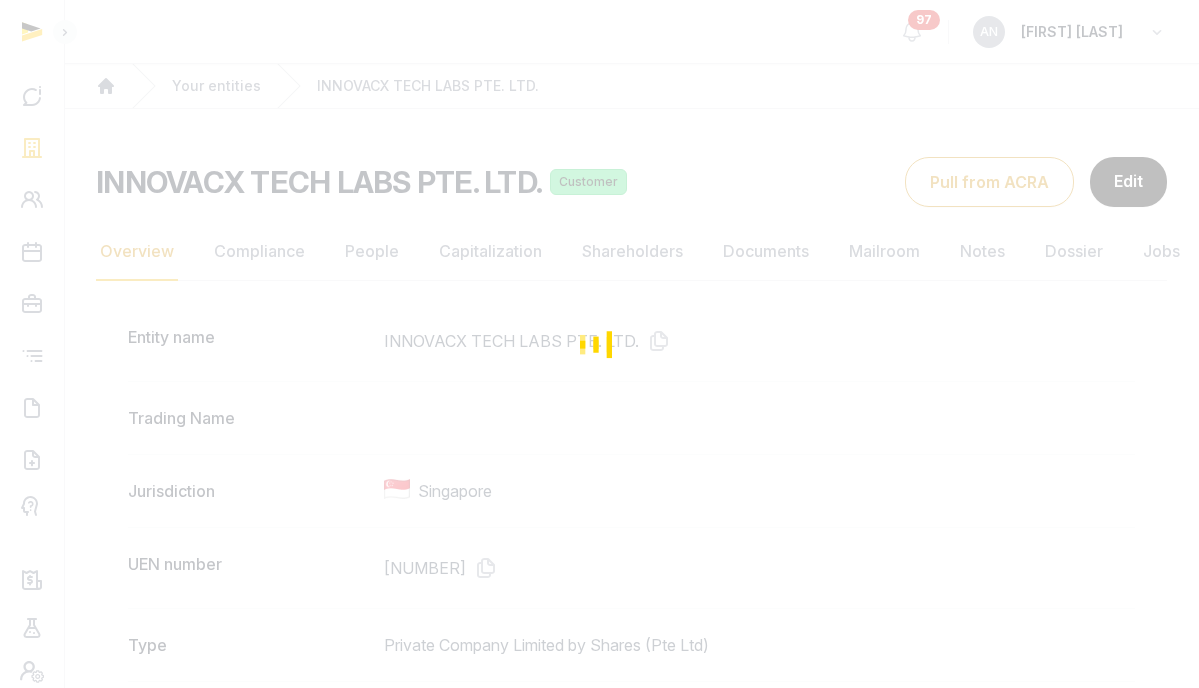 click at bounding box center (599, 344) 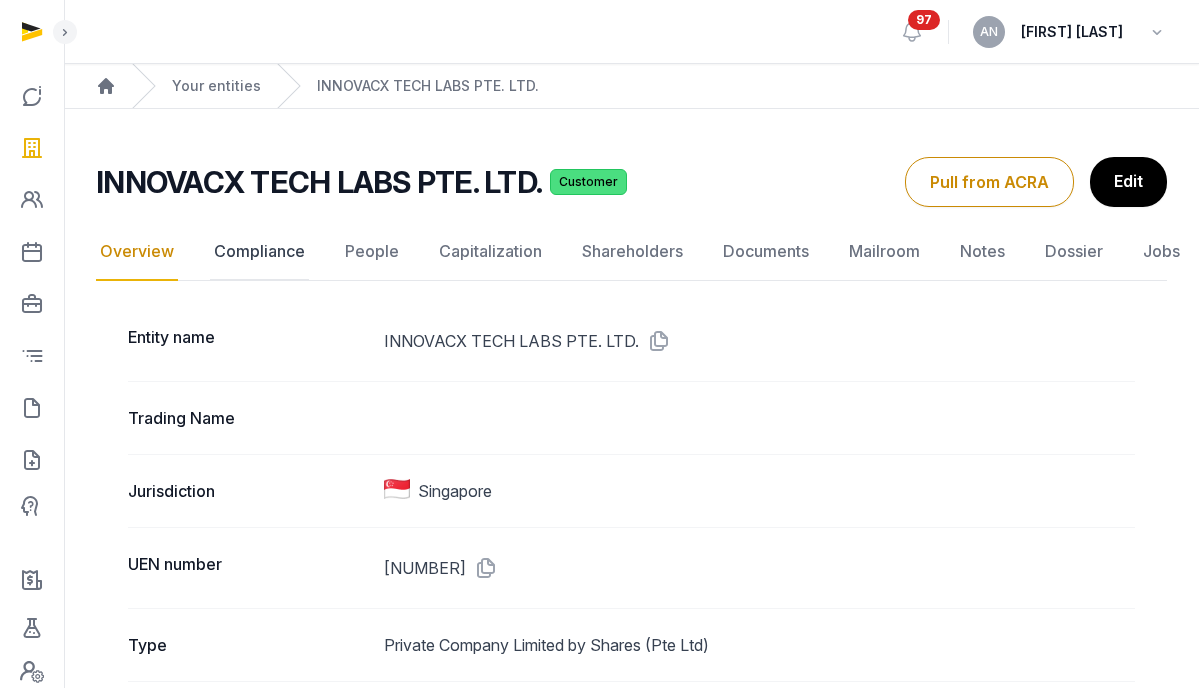 click on "Compliance" 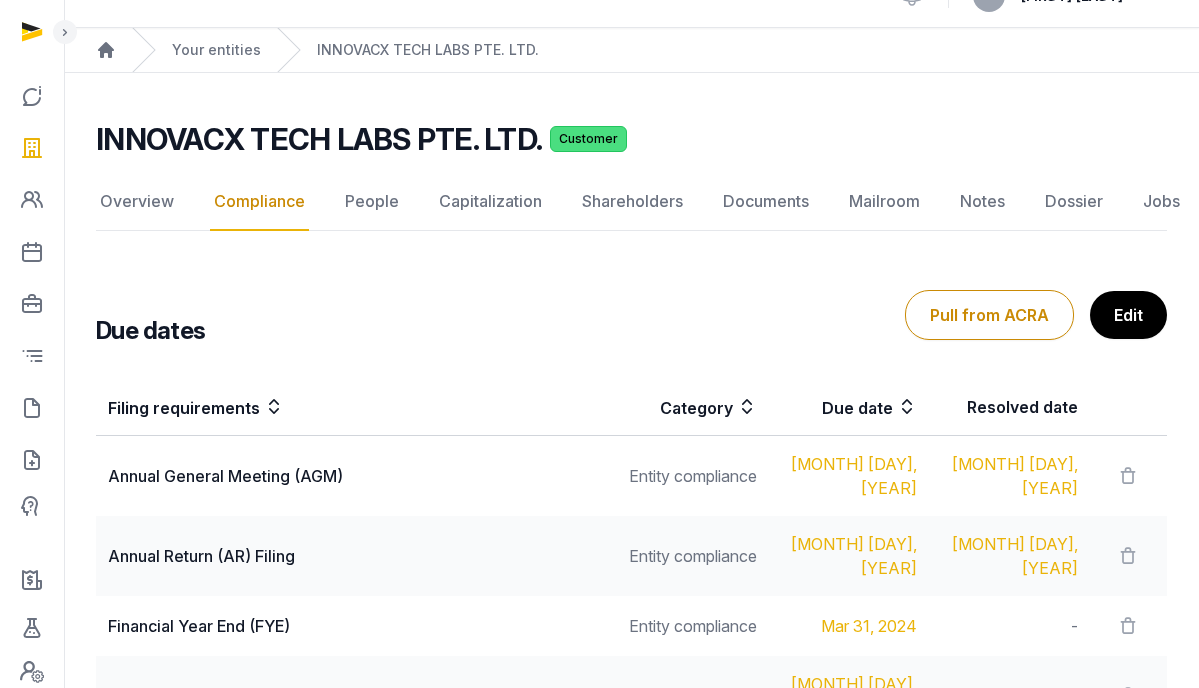 scroll, scrollTop: 611, scrollLeft: 0, axis: vertical 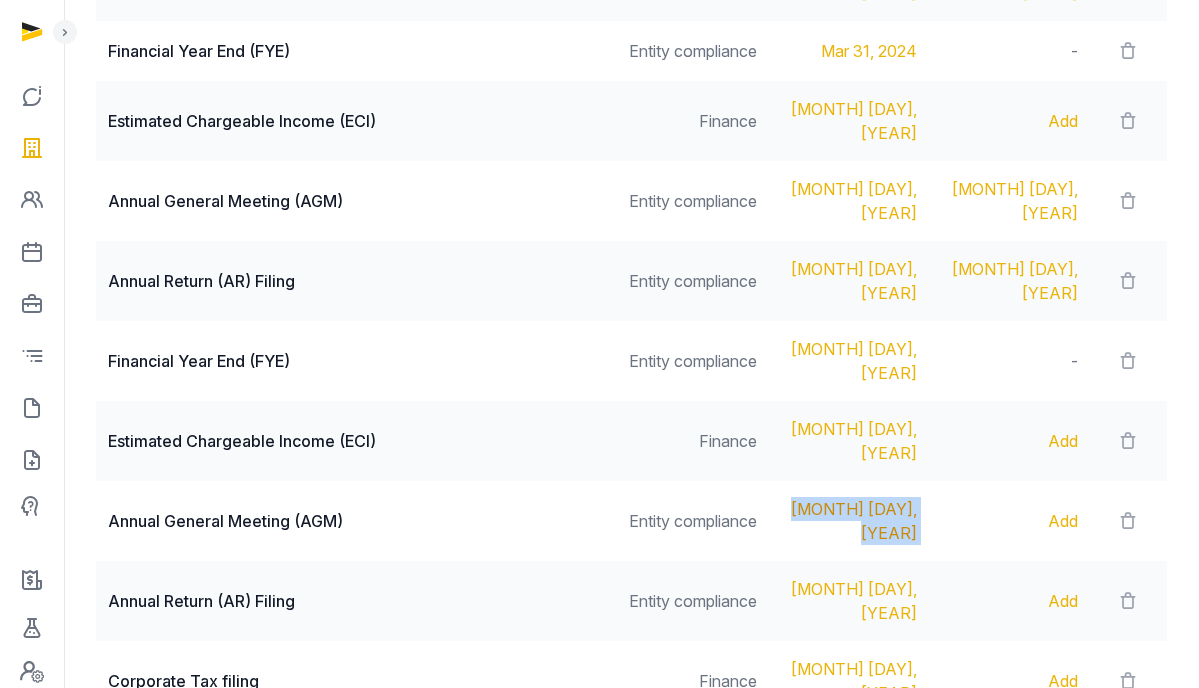 drag, startPoint x: 961, startPoint y: 373, endPoint x: 800, endPoint y: 368, distance: 161.07762 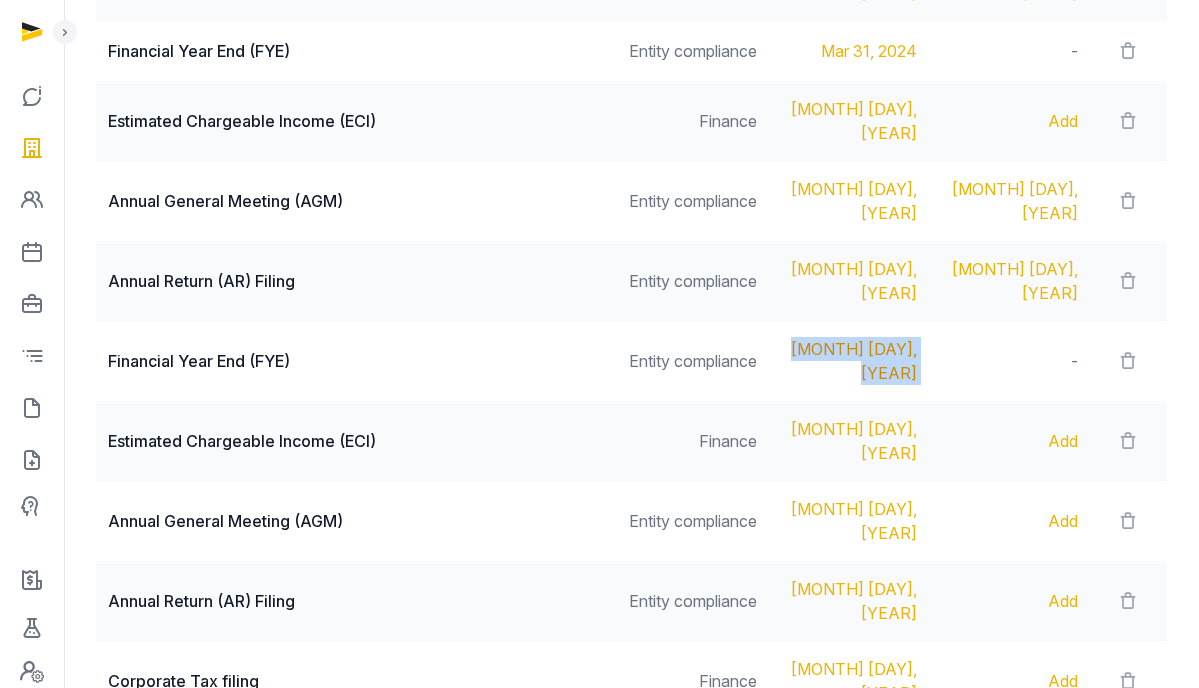 drag, startPoint x: 945, startPoint y: 254, endPoint x: 818, endPoint y: 256, distance: 127.01575 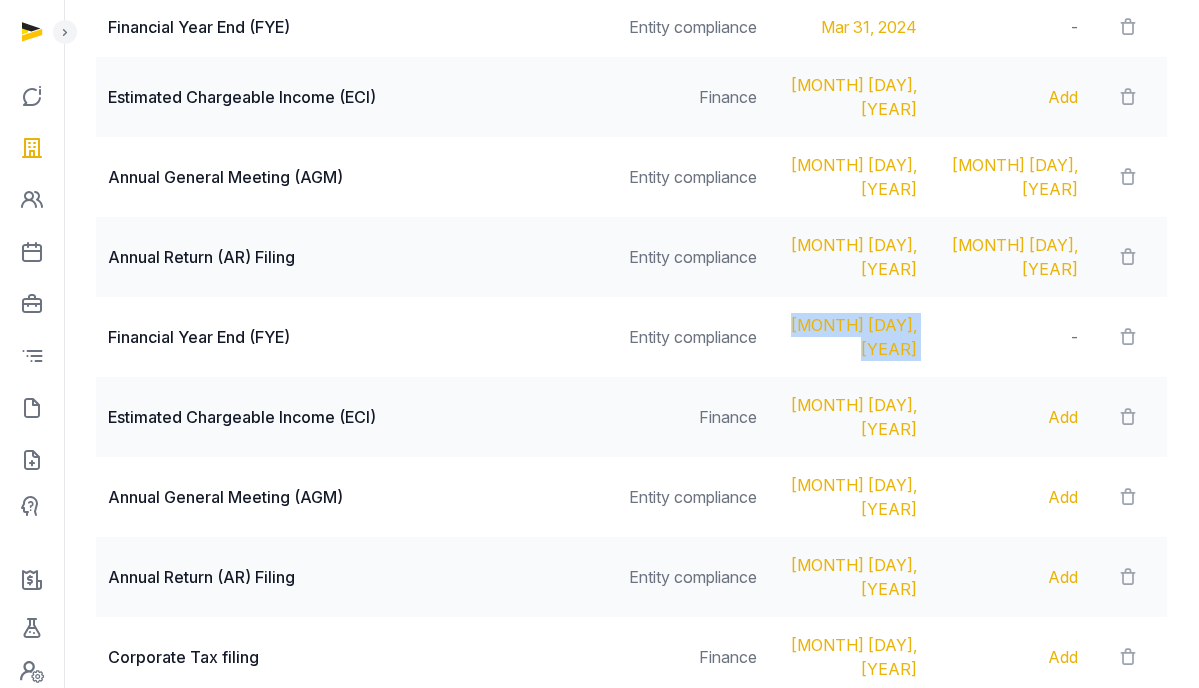 scroll, scrollTop: 656, scrollLeft: 0, axis: vertical 